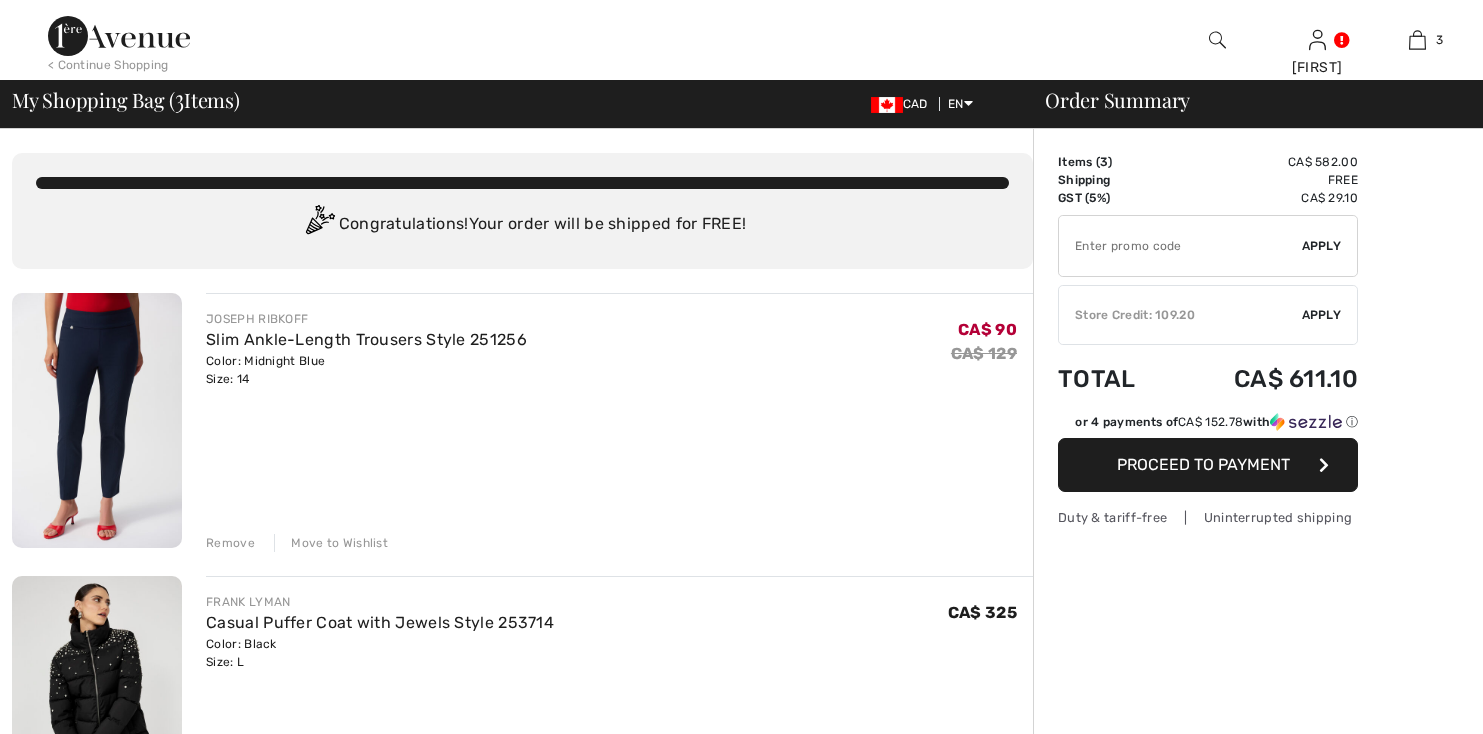 scroll, scrollTop: 0, scrollLeft: 0, axis: both 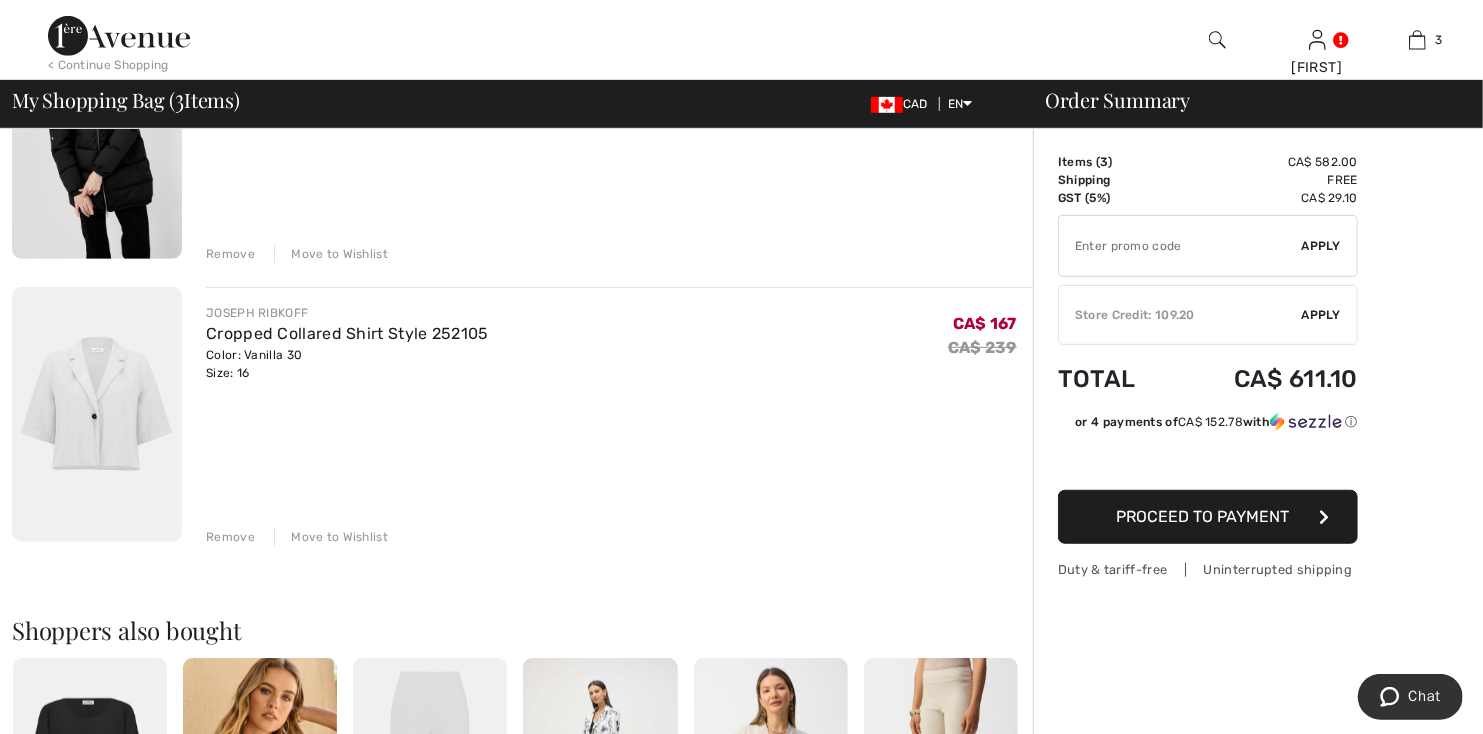 click on "Remove" at bounding box center [230, 537] 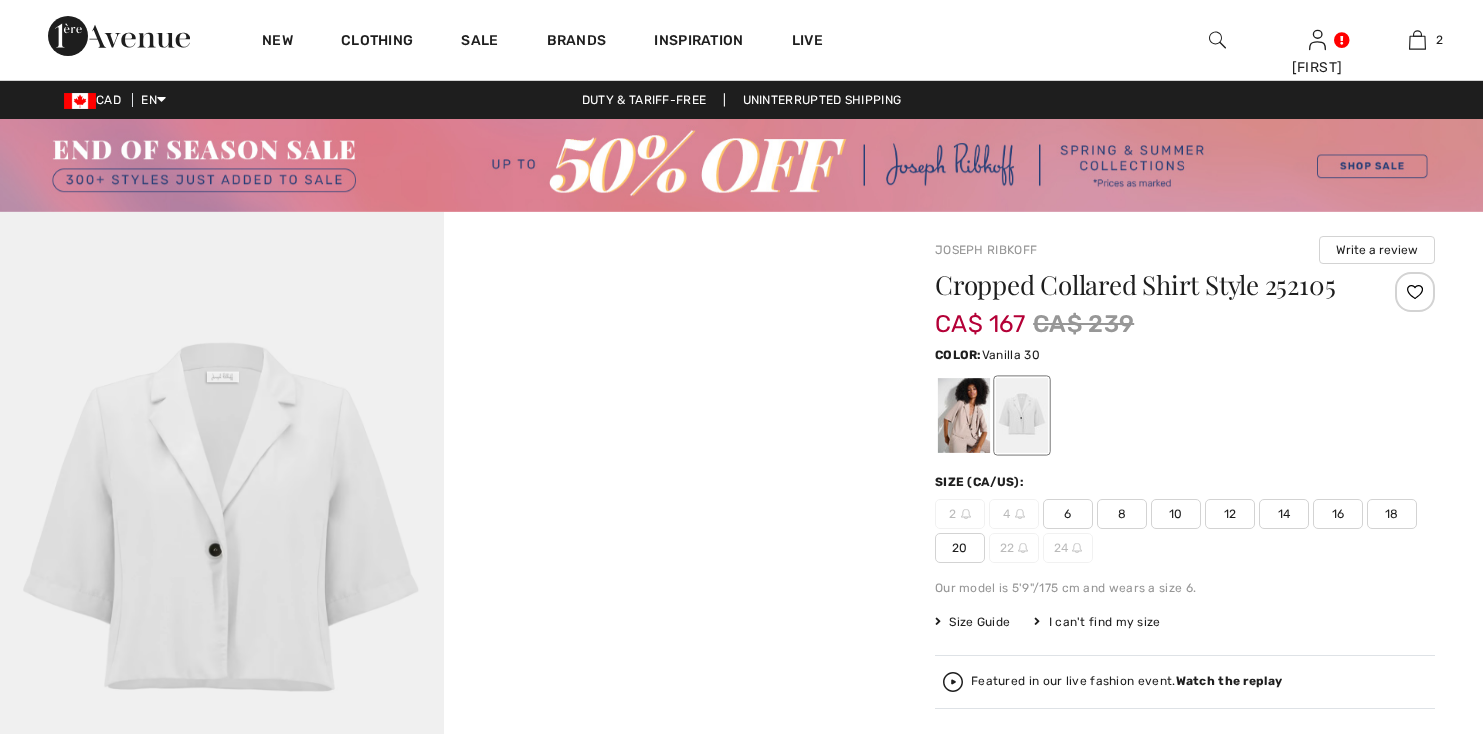 scroll, scrollTop: 72, scrollLeft: 0, axis: vertical 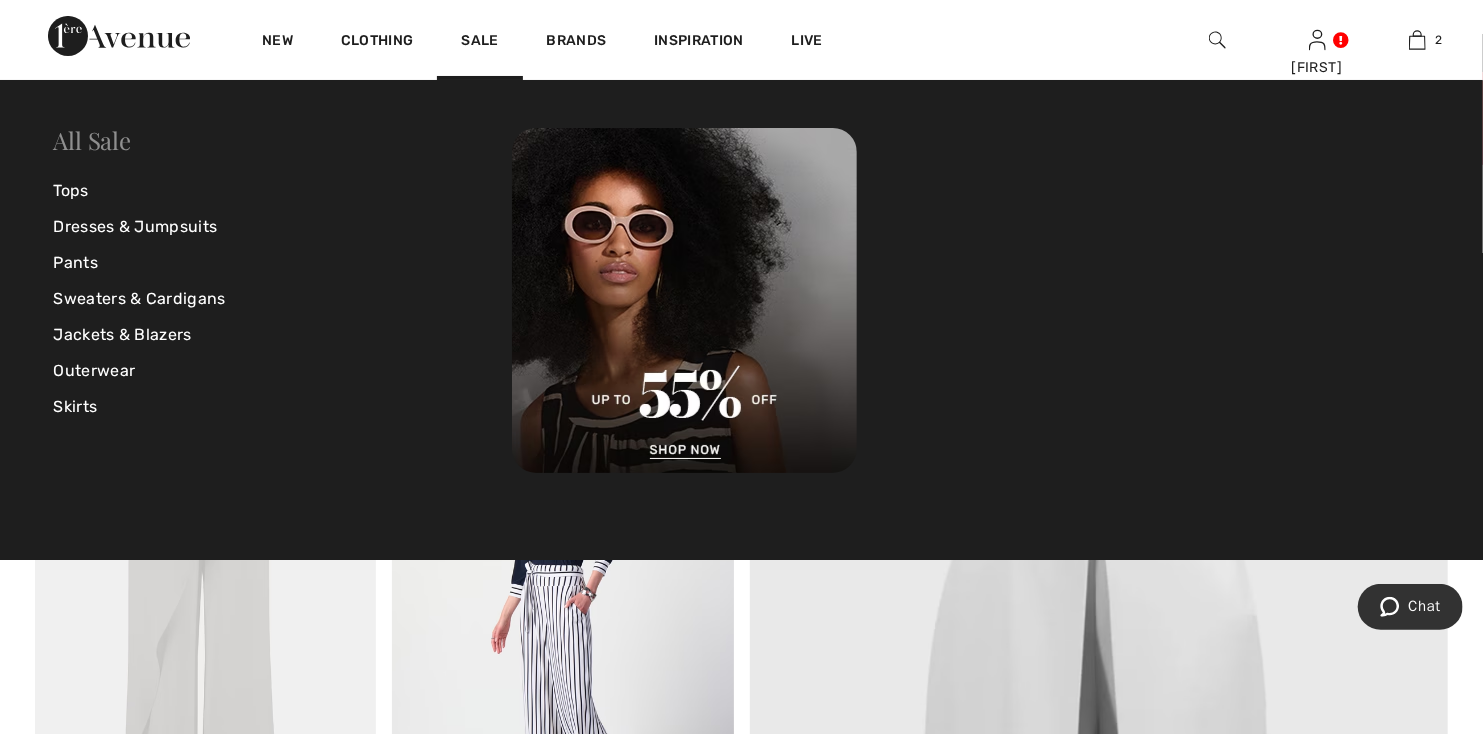 click on "All Sale" at bounding box center [92, 140] 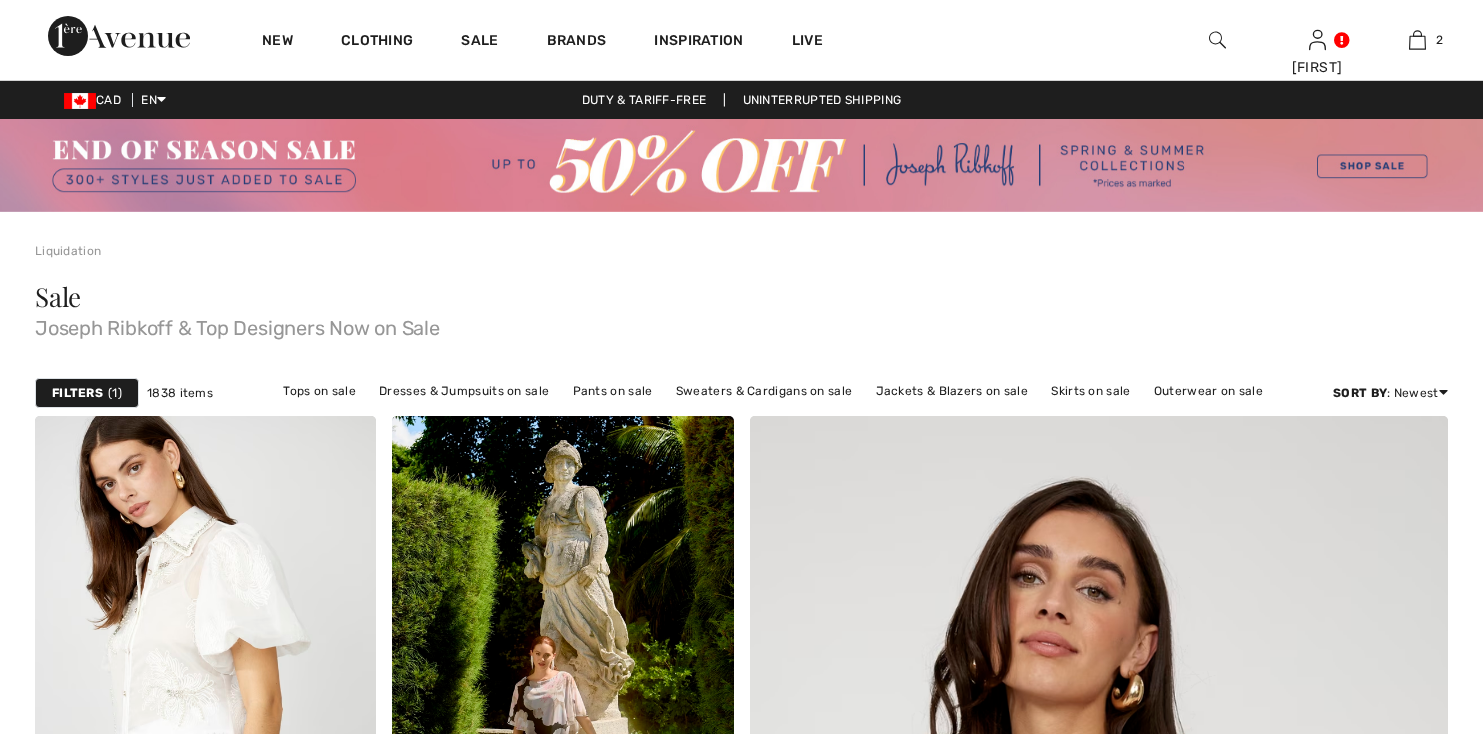 scroll, scrollTop: 0, scrollLeft: 0, axis: both 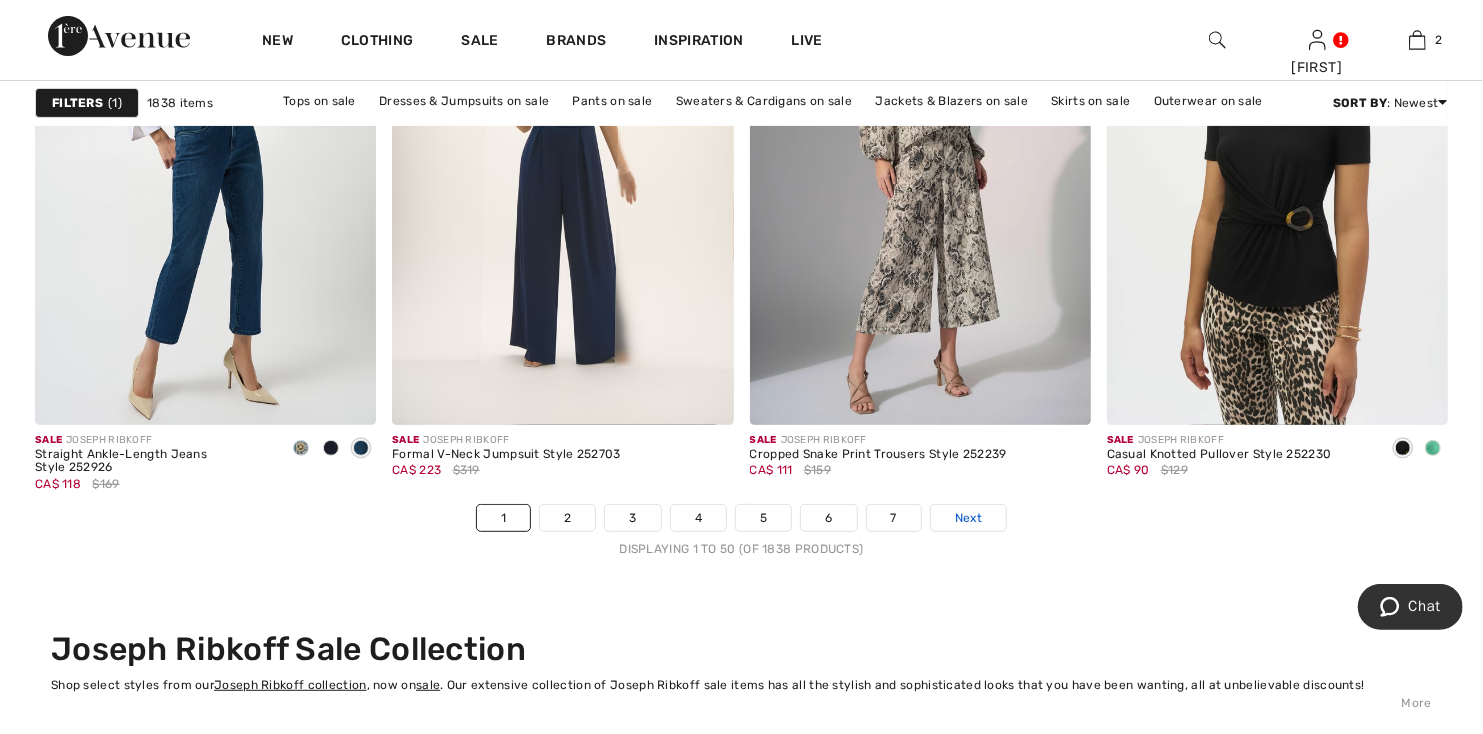 click on "Next" at bounding box center (968, 518) 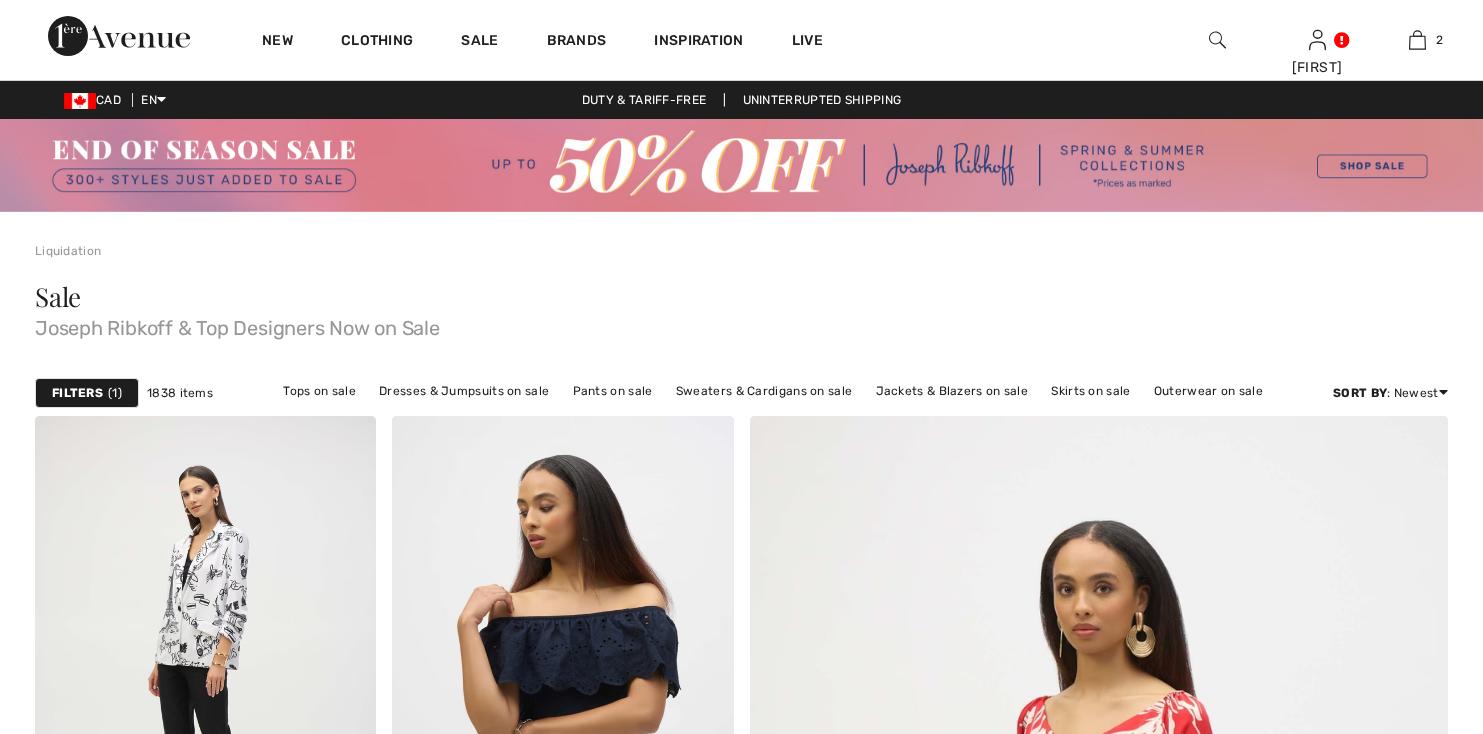 scroll, scrollTop: 0, scrollLeft: 0, axis: both 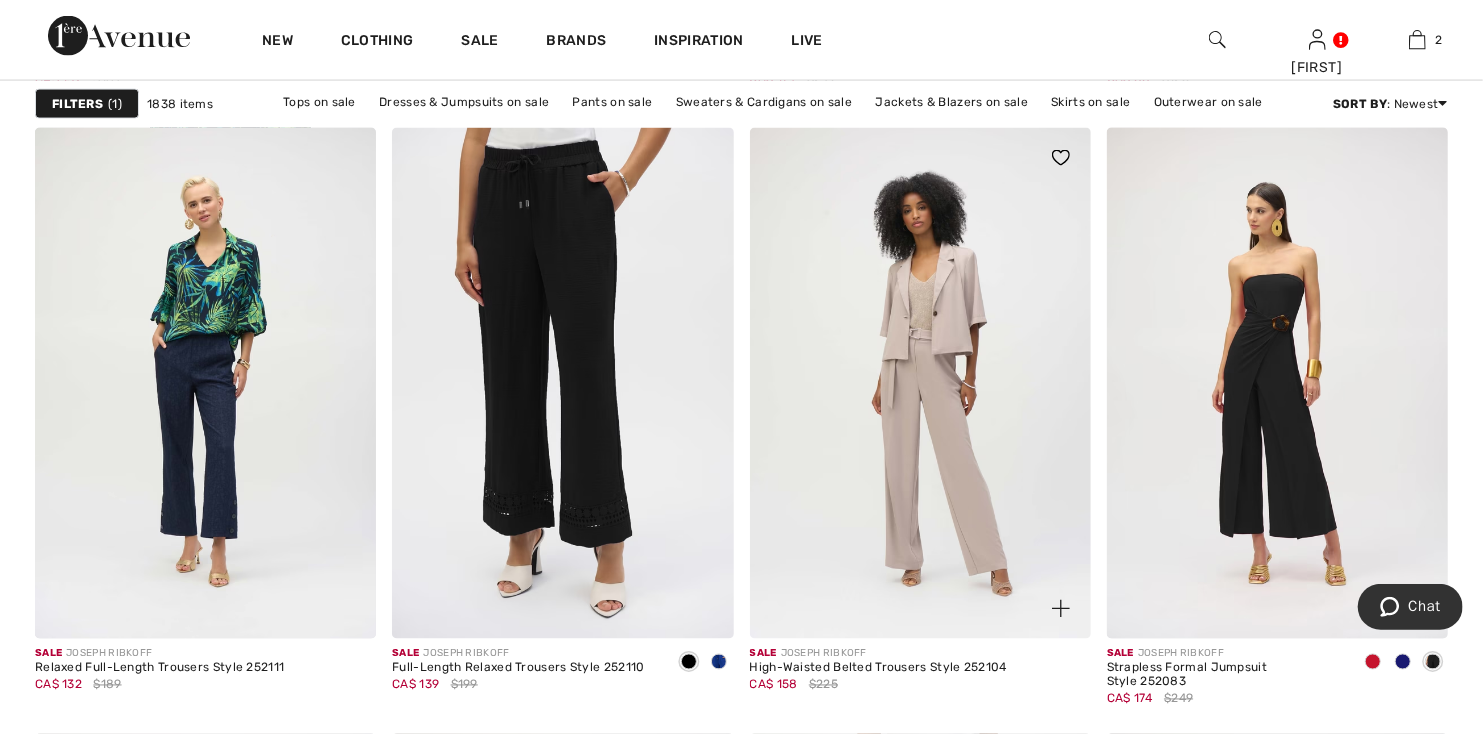 click at bounding box center [920, 384] 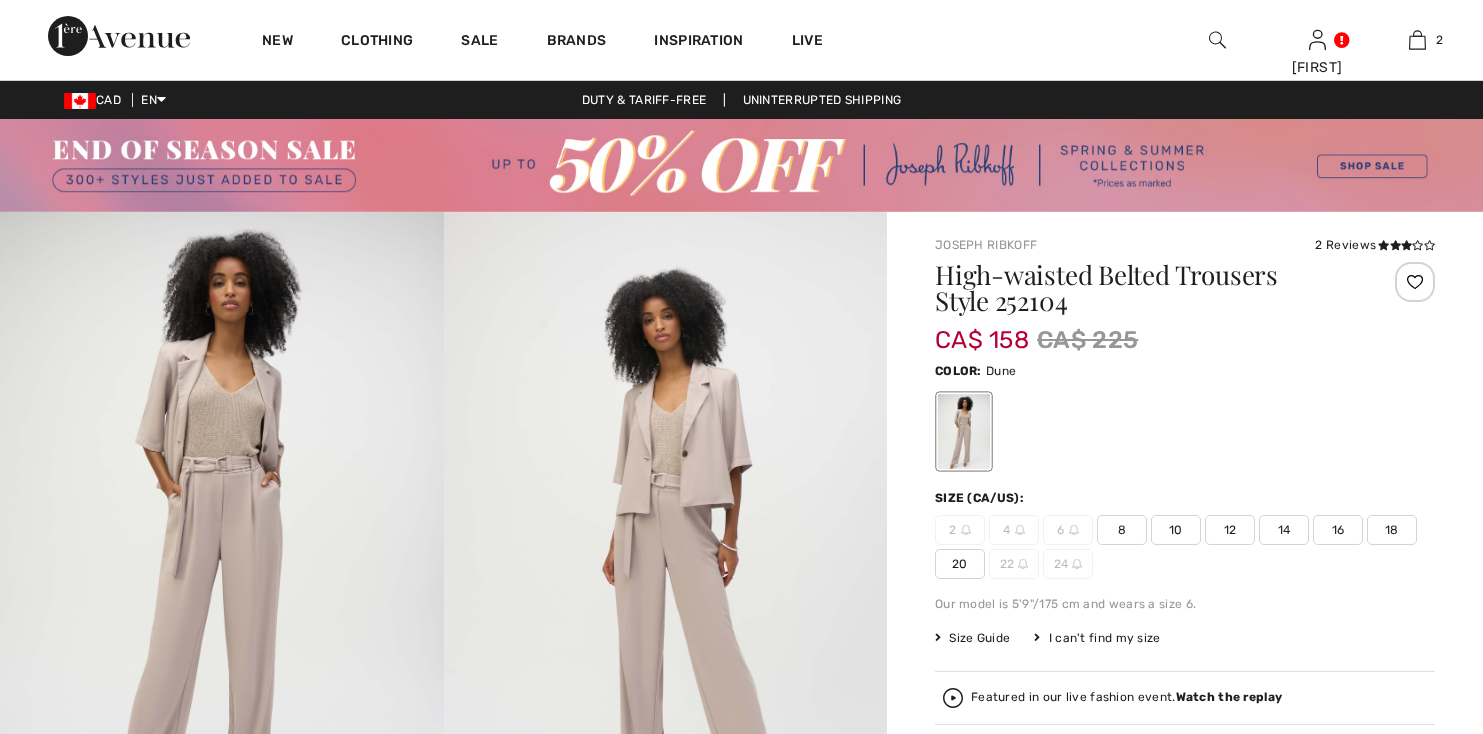 scroll, scrollTop: 0, scrollLeft: 0, axis: both 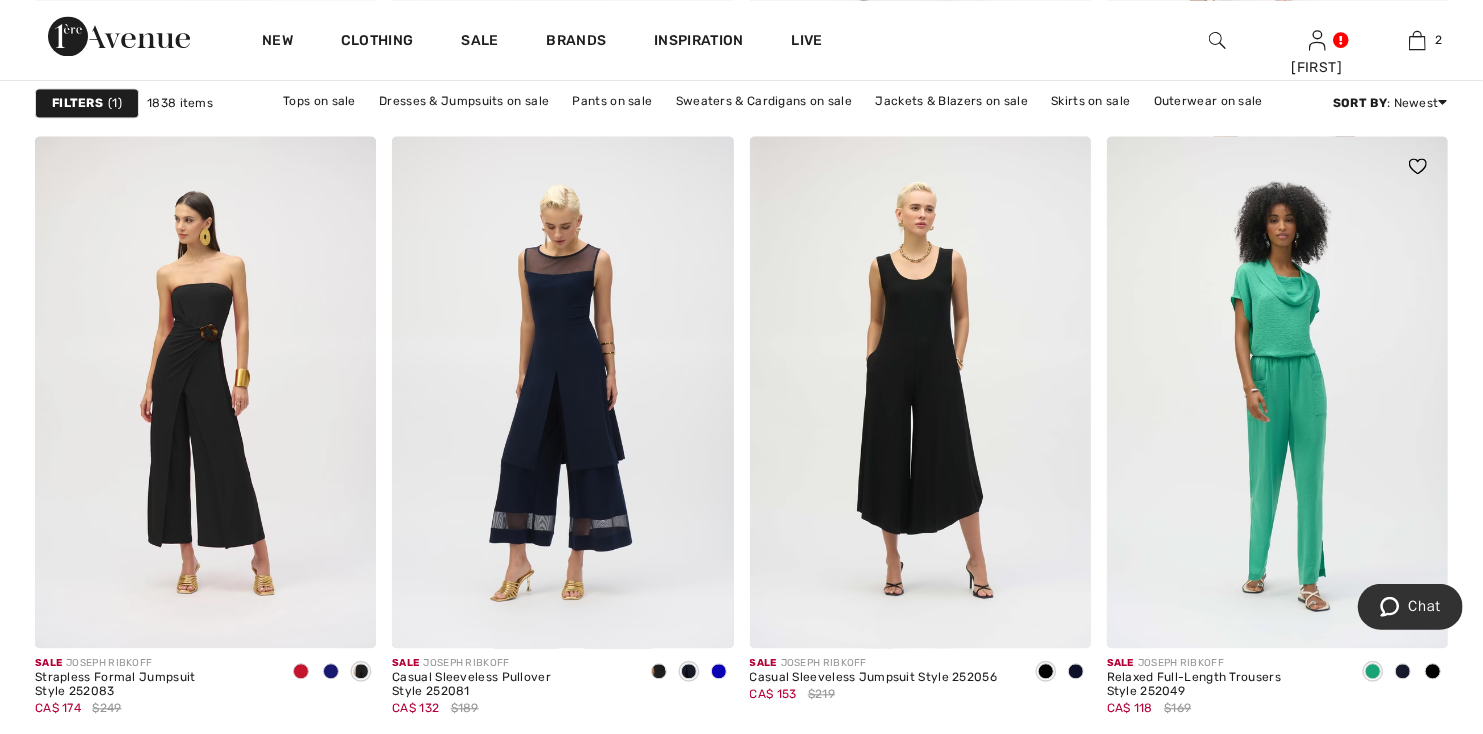 click at bounding box center (1403, 671) 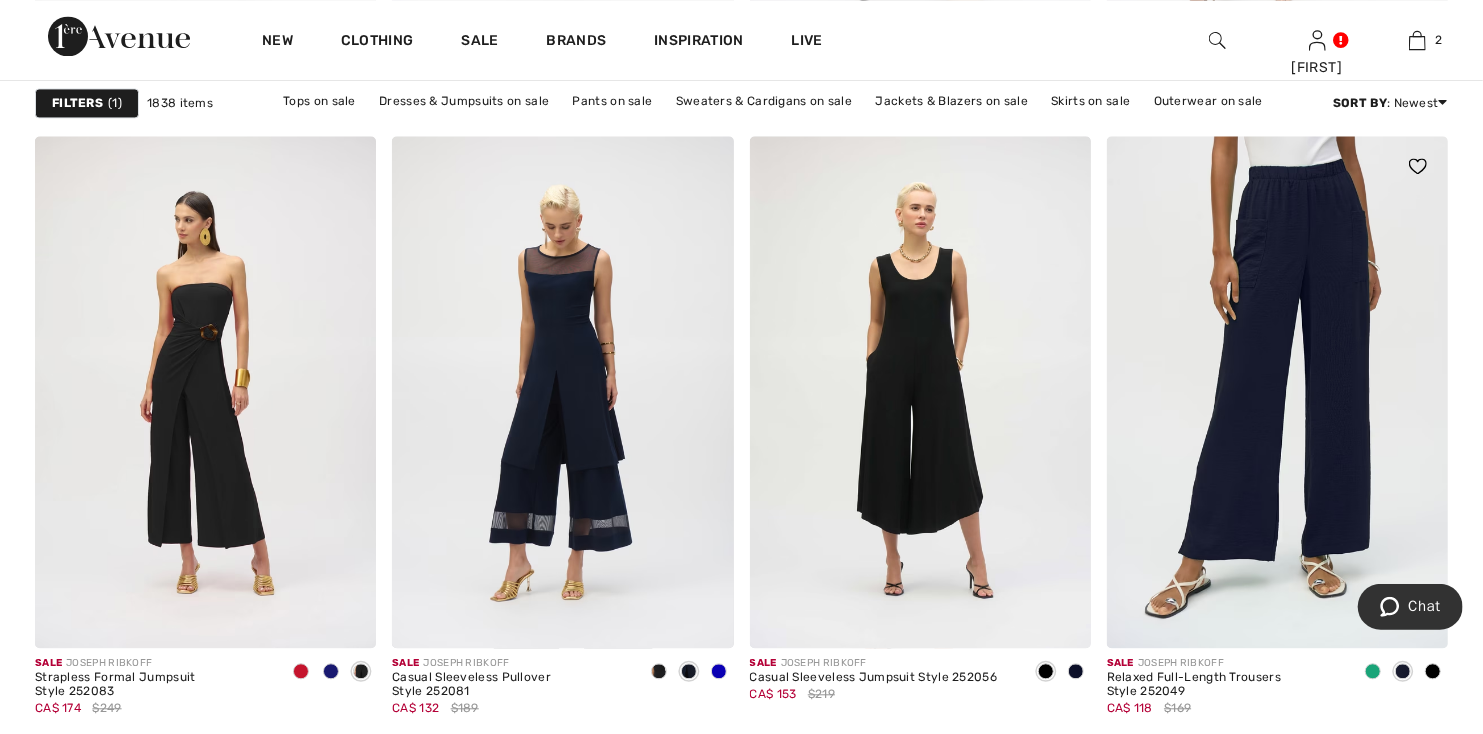 click at bounding box center [1403, 671] 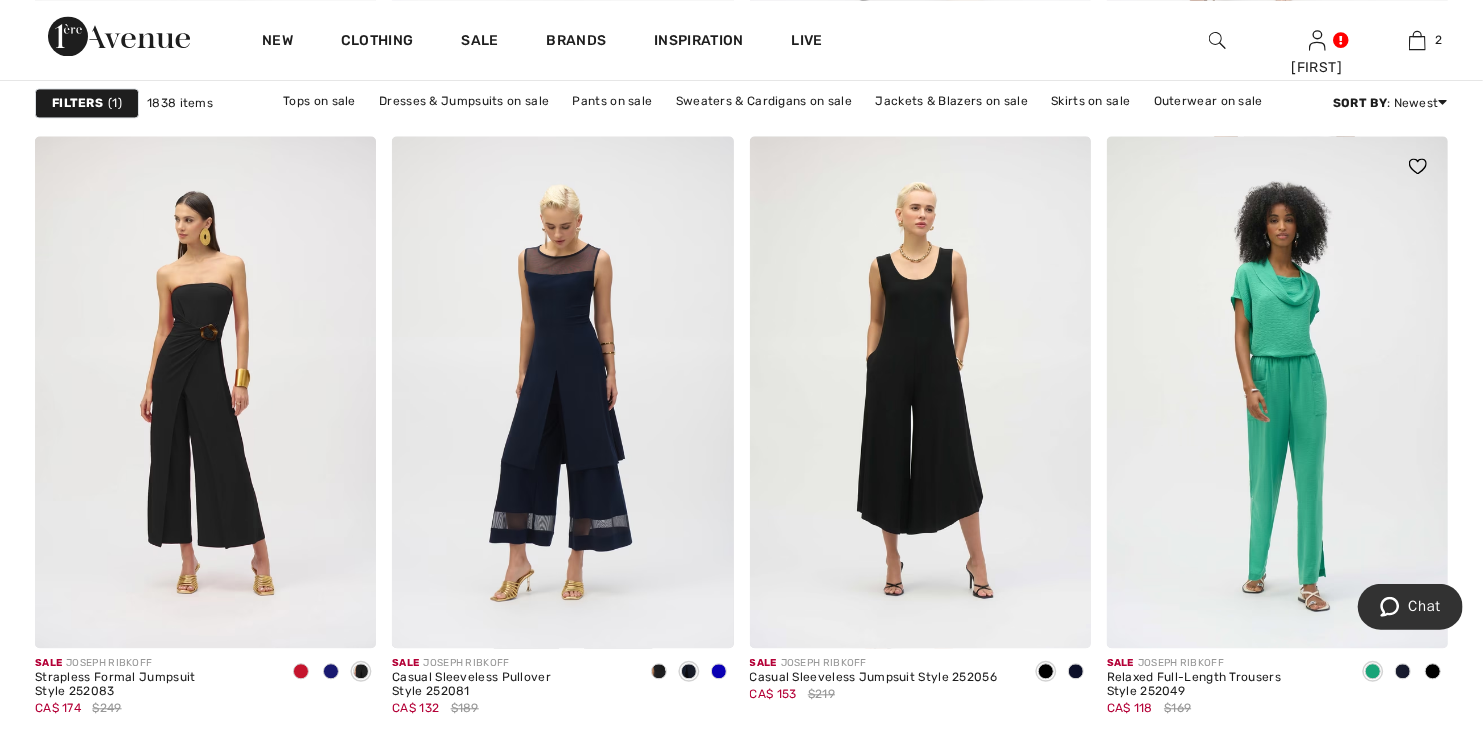 click at bounding box center [1403, 671] 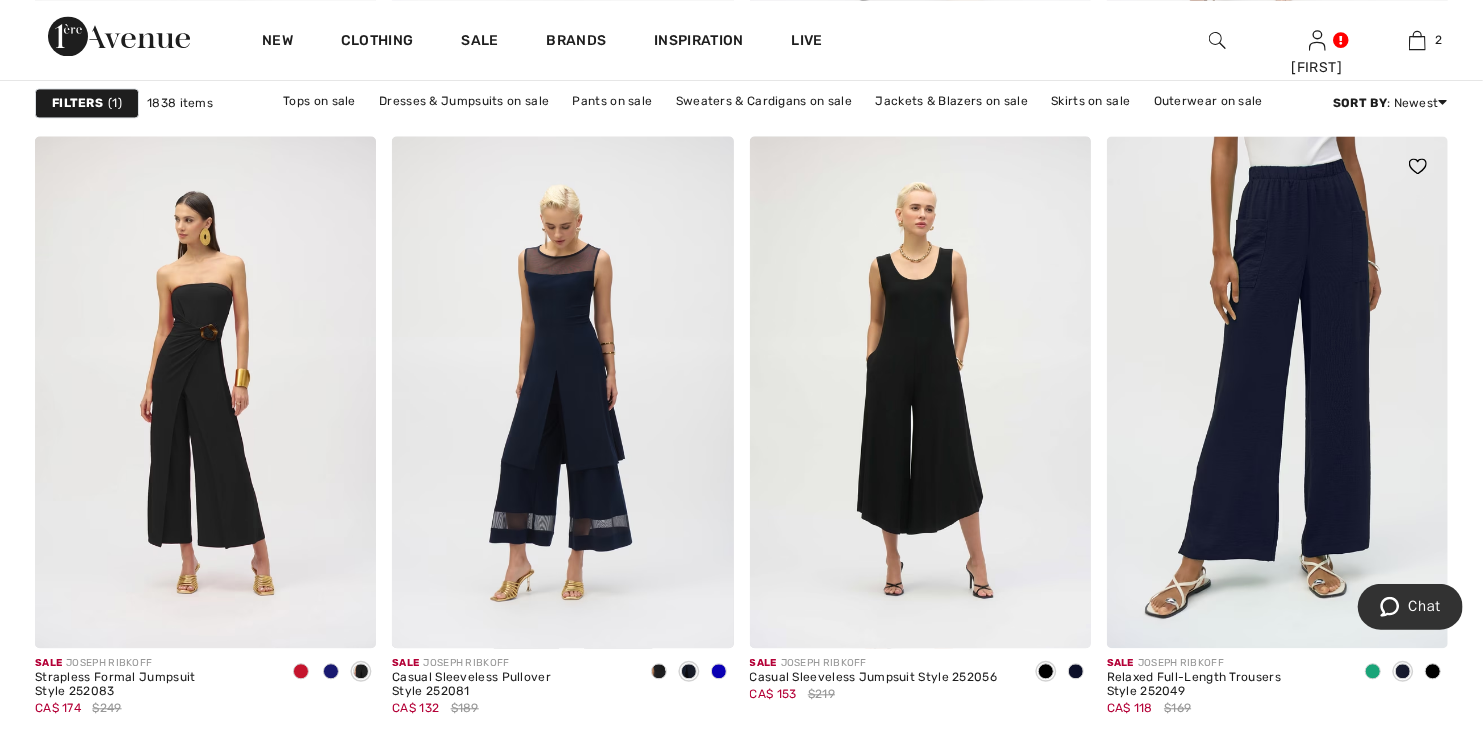 click at bounding box center (1277, 392) 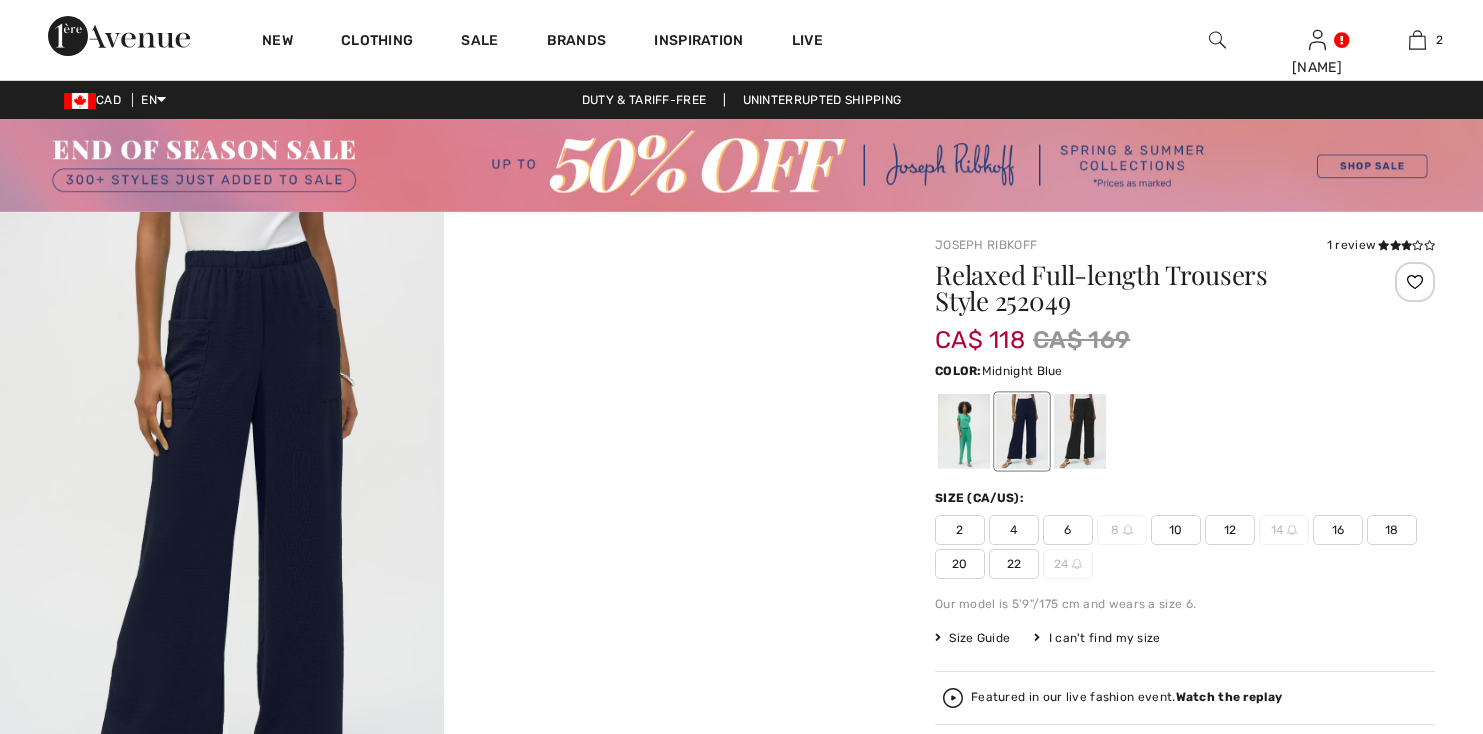 scroll, scrollTop: 0, scrollLeft: 0, axis: both 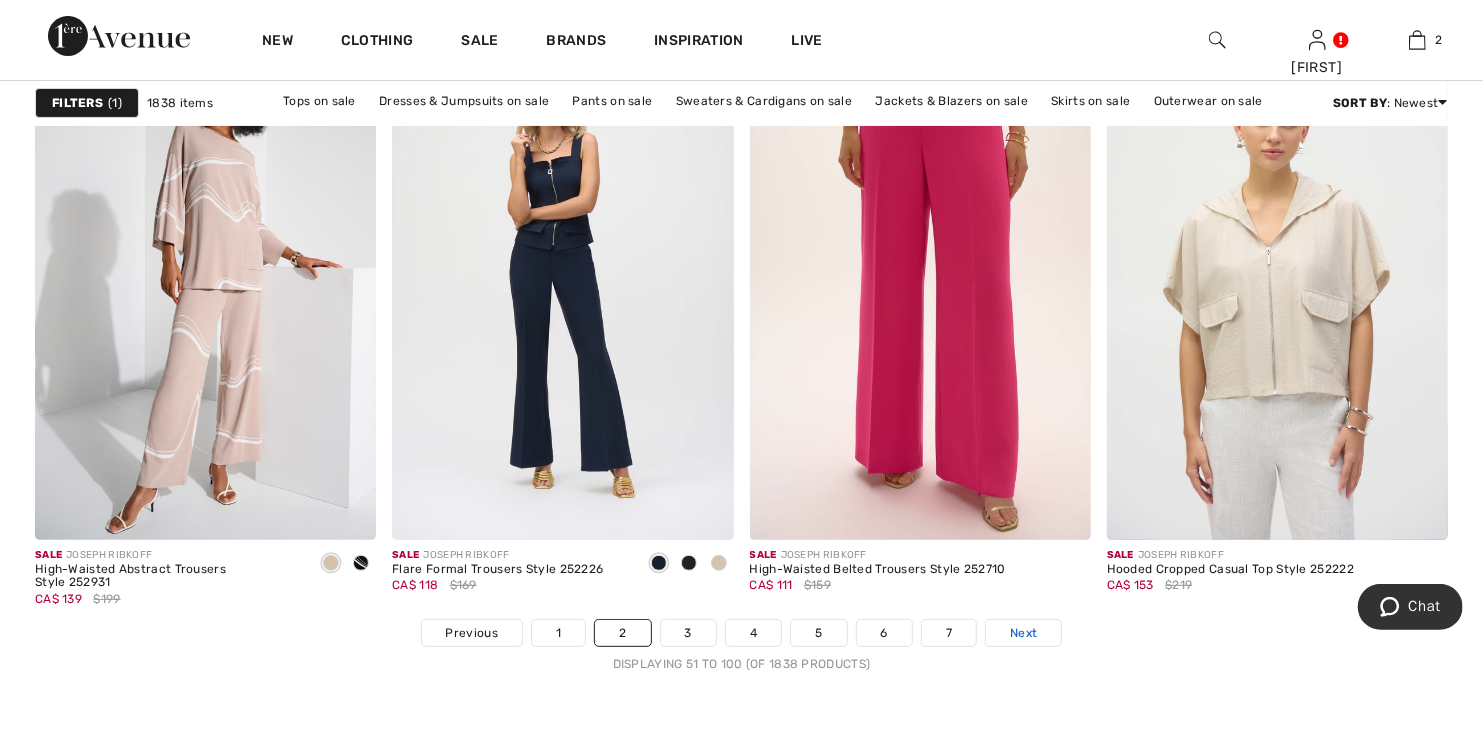 click on "Next" at bounding box center (1023, 633) 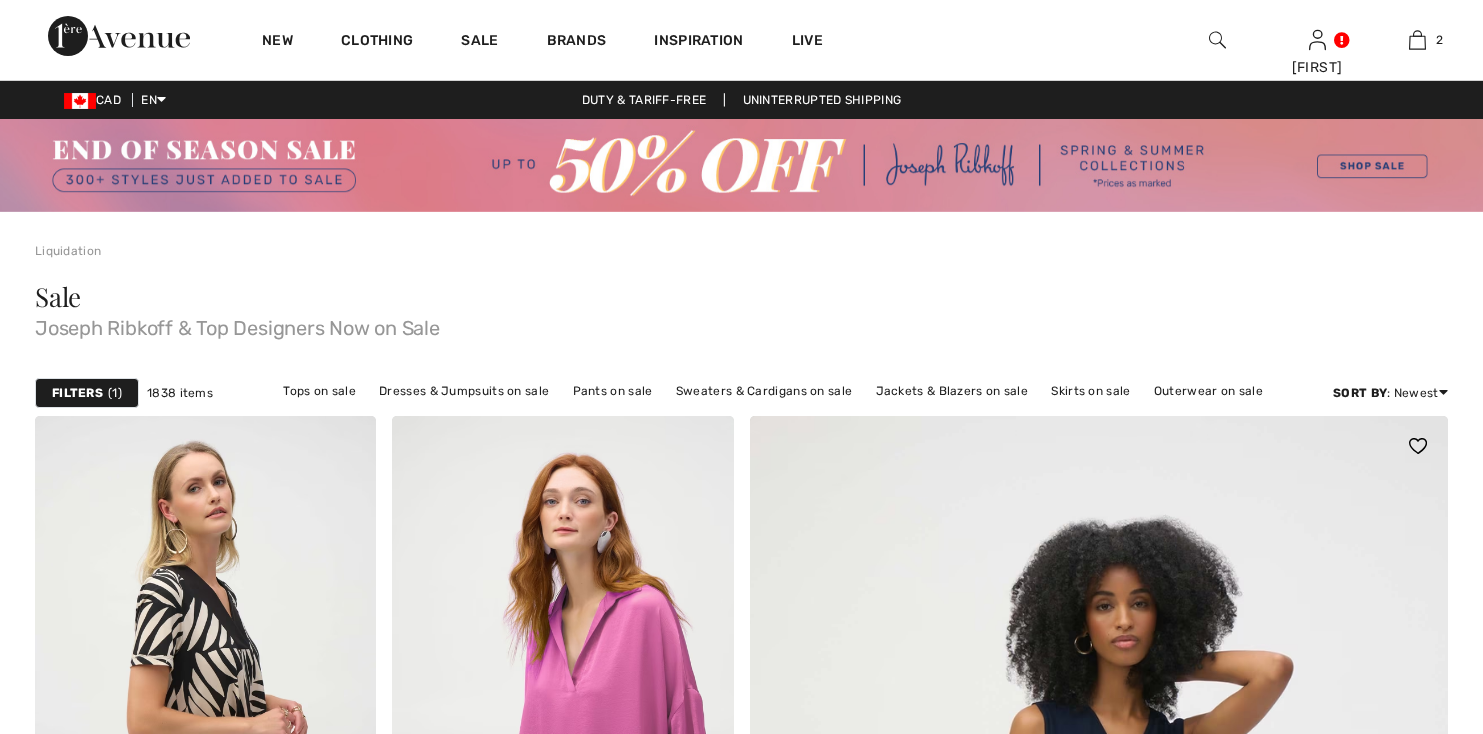 scroll, scrollTop: 0, scrollLeft: 0, axis: both 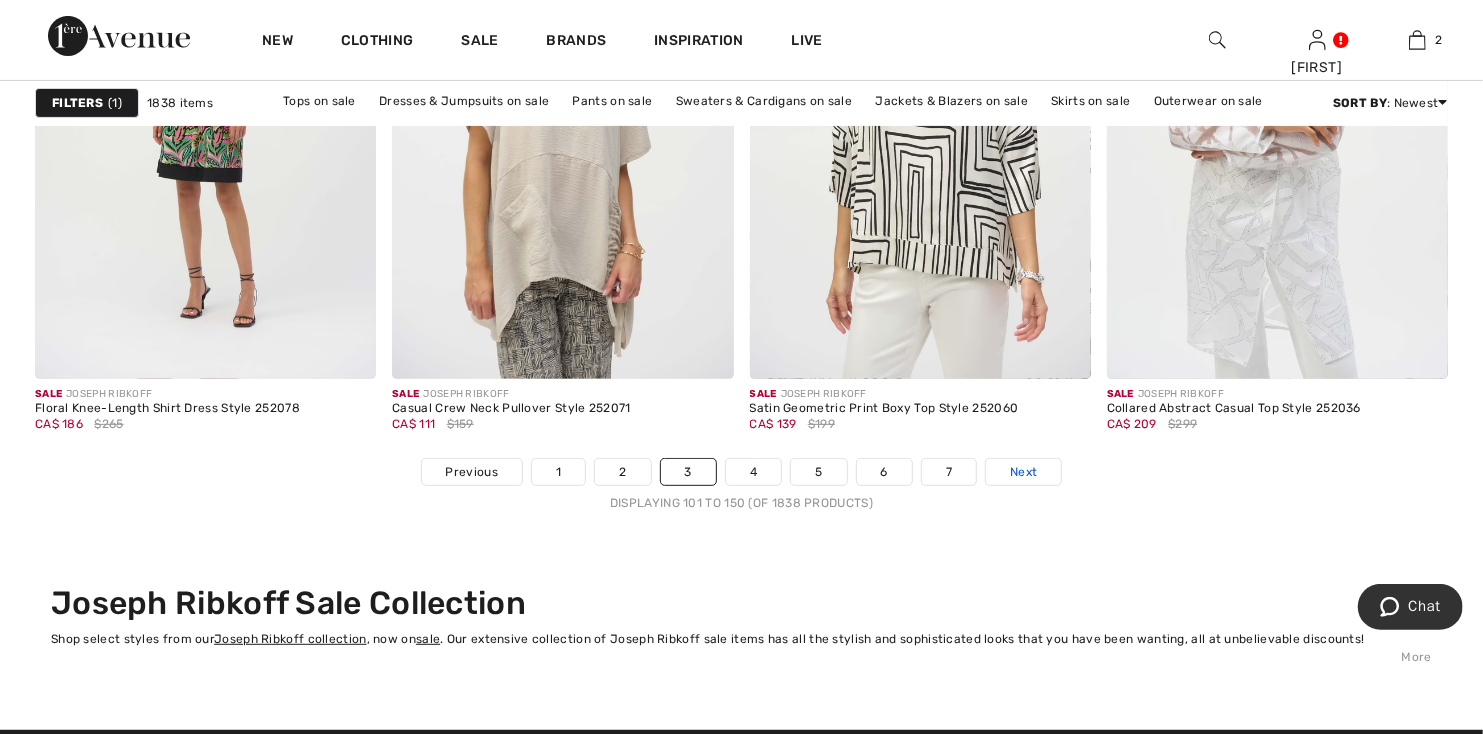 click on "Next" at bounding box center (1023, 472) 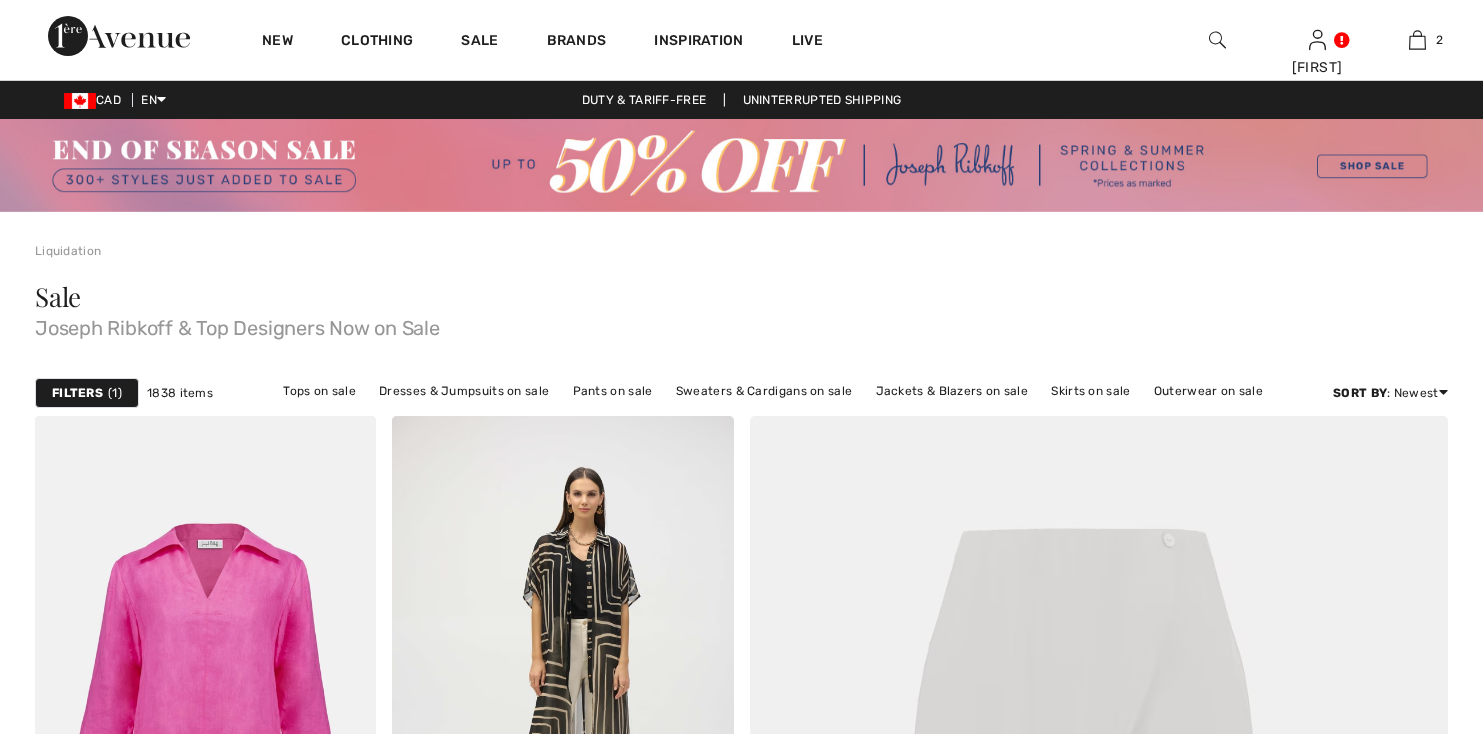 scroll, scrollTop: 0, scrollLeft: 0, axis: both 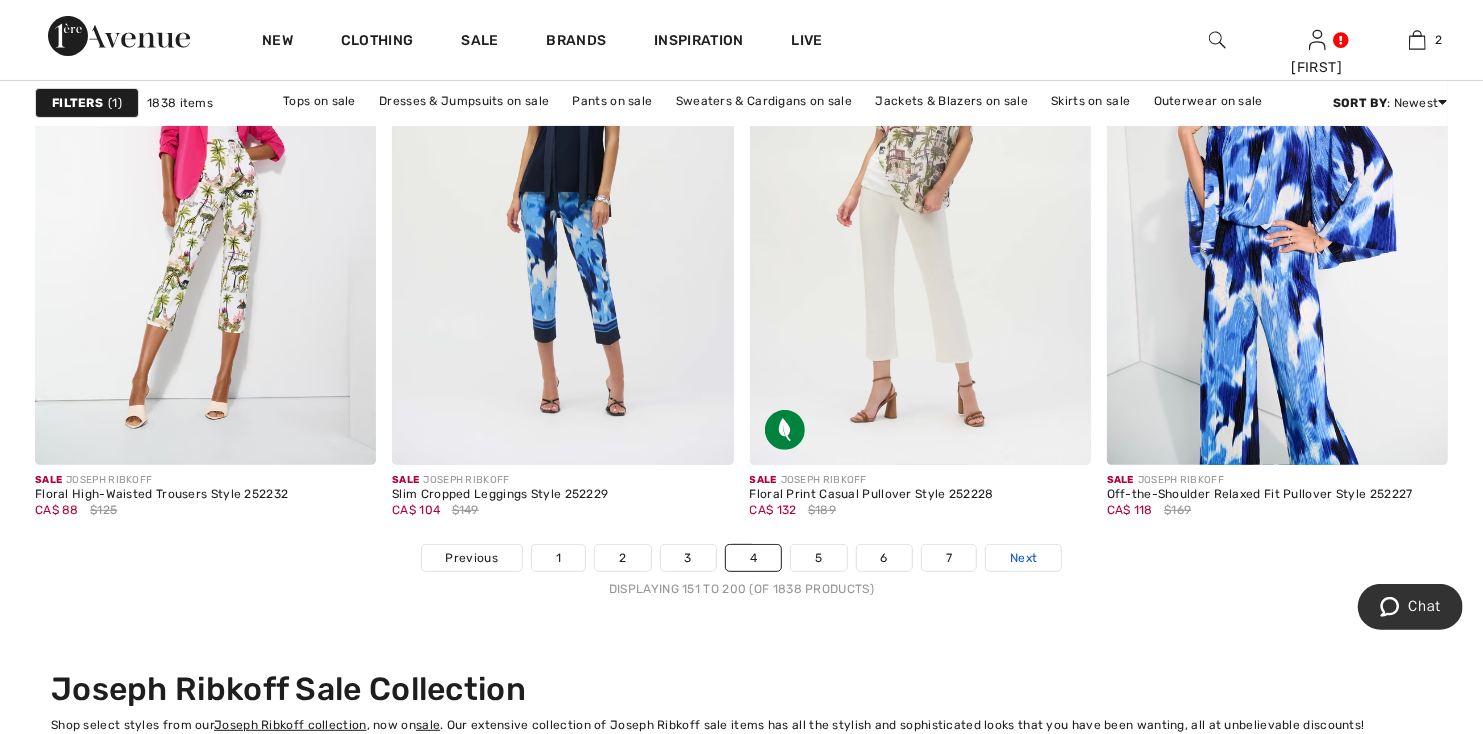 click on "Next" at bounding box center [1023, 558] 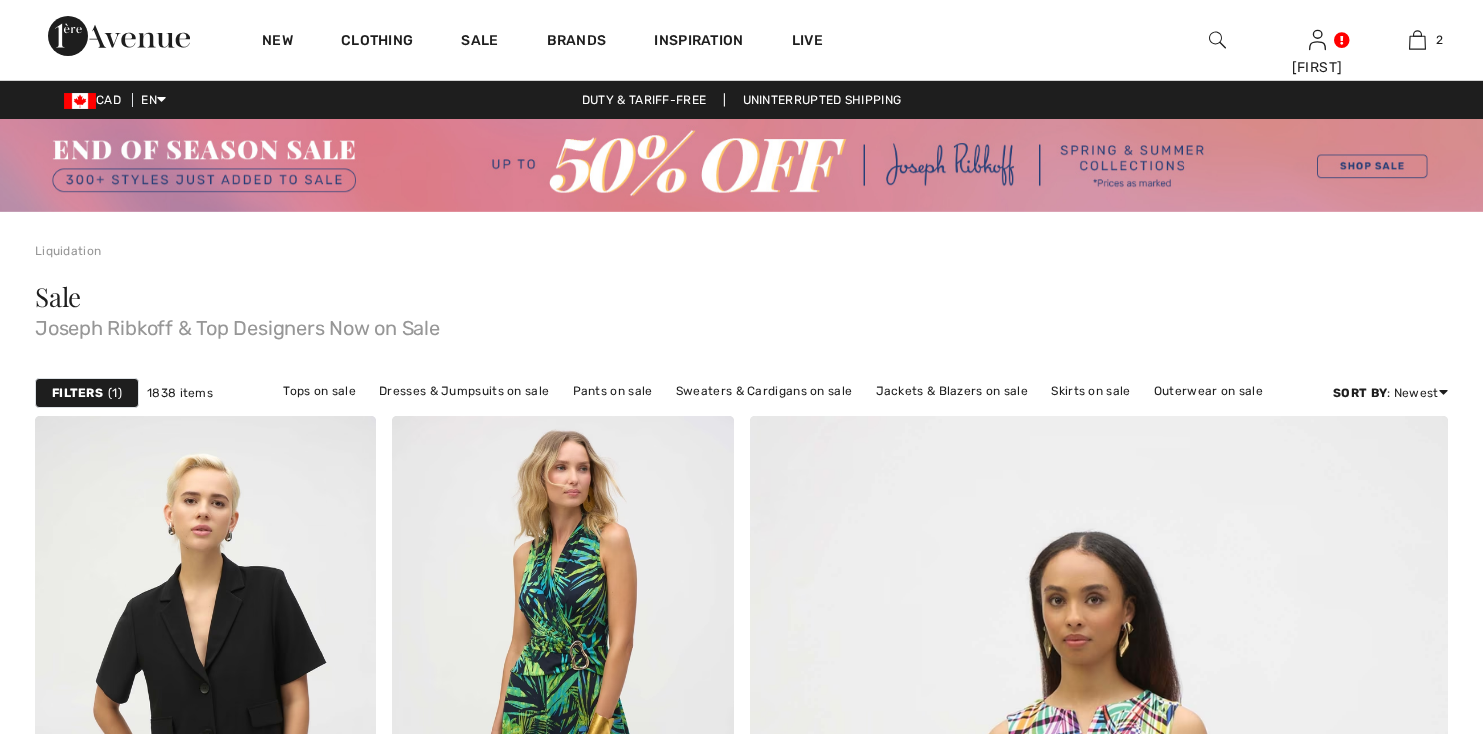 scroll, scrollTop: 0, scrollLeft: 0, axis: both 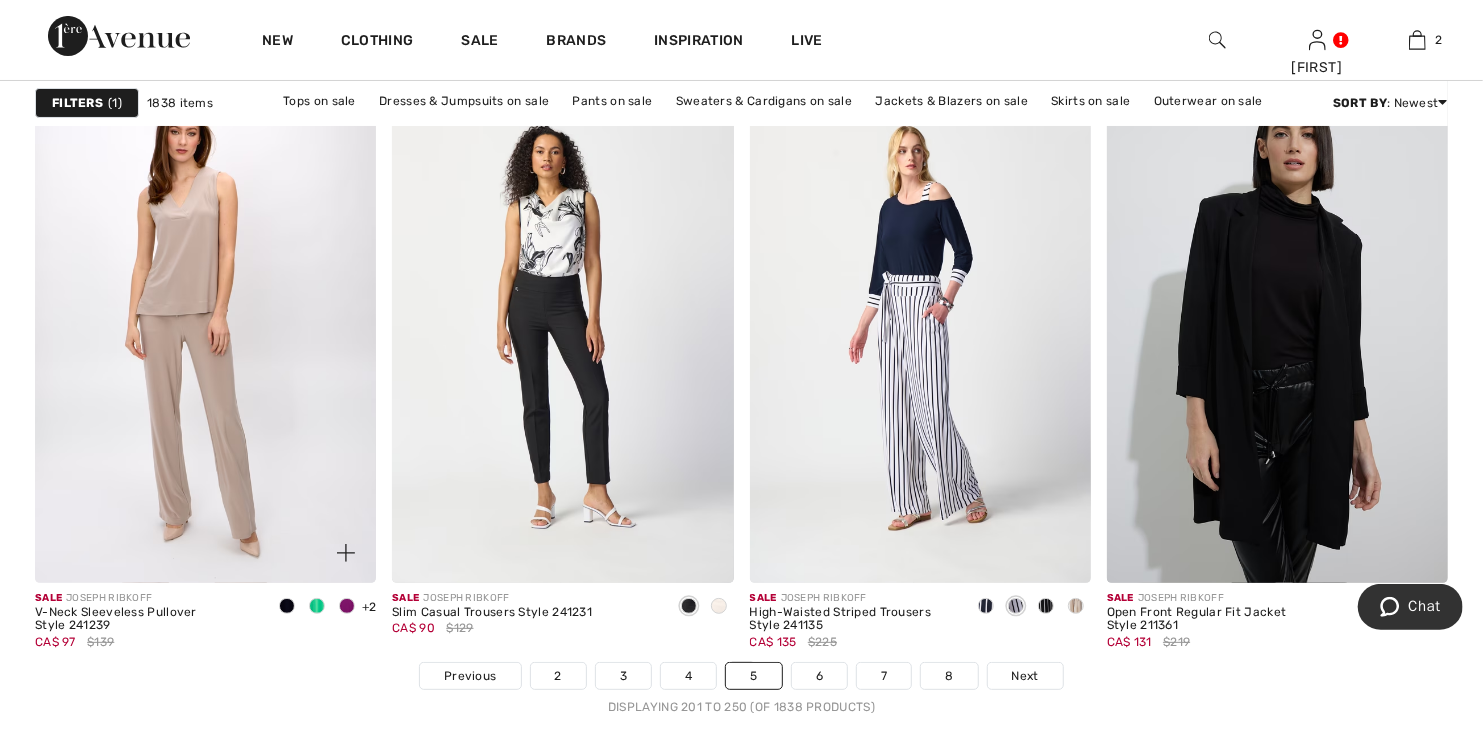click at bounding box center (347, 606) 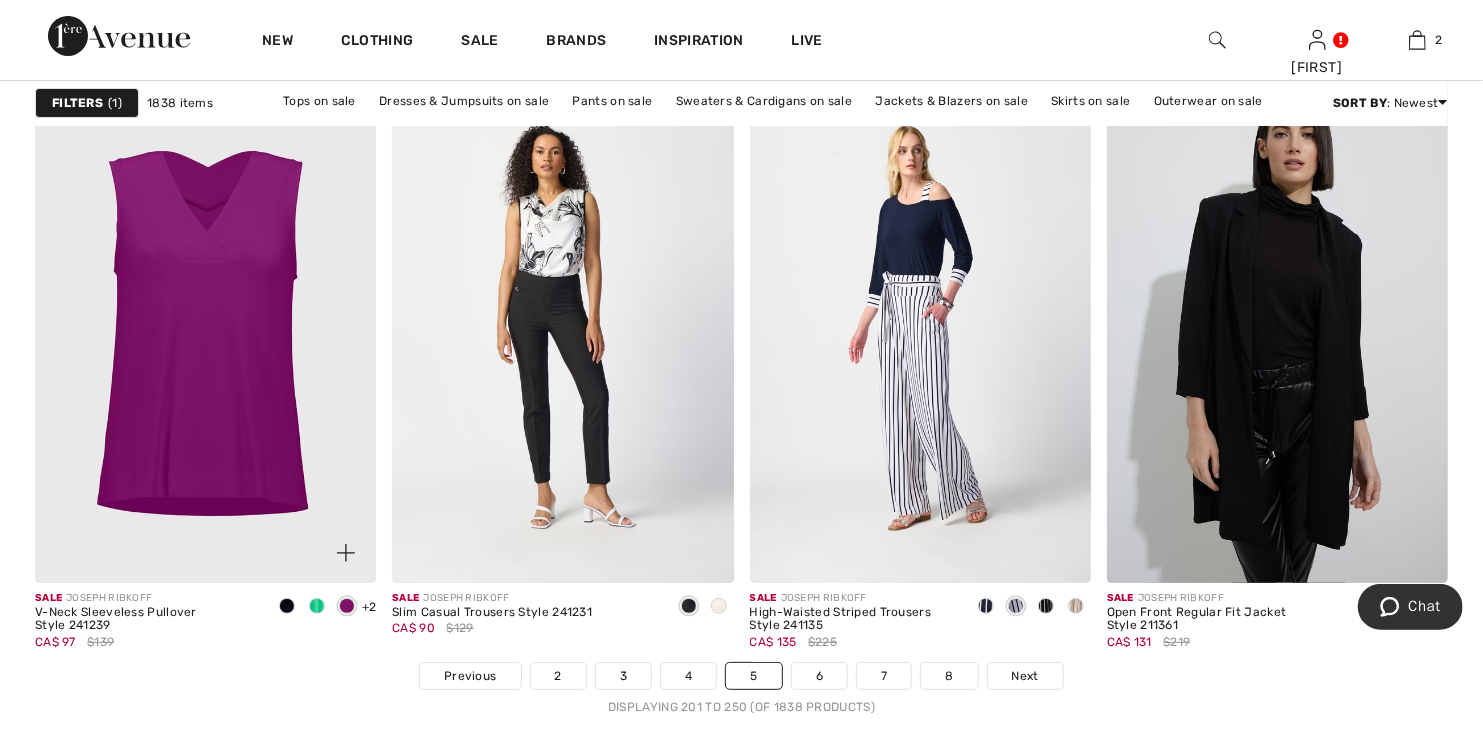 click at bounding box center [346, 553] 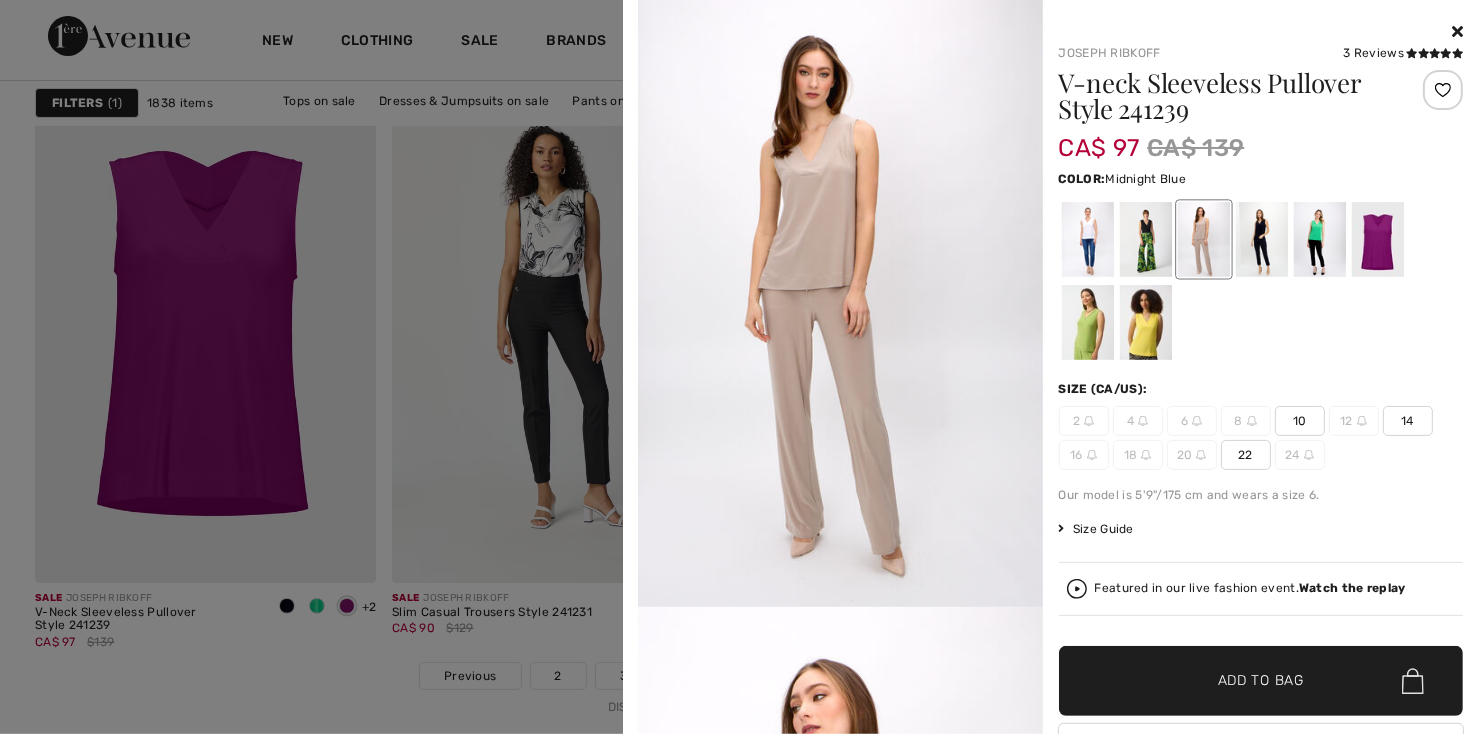 click at bounding box center (1261, 239) 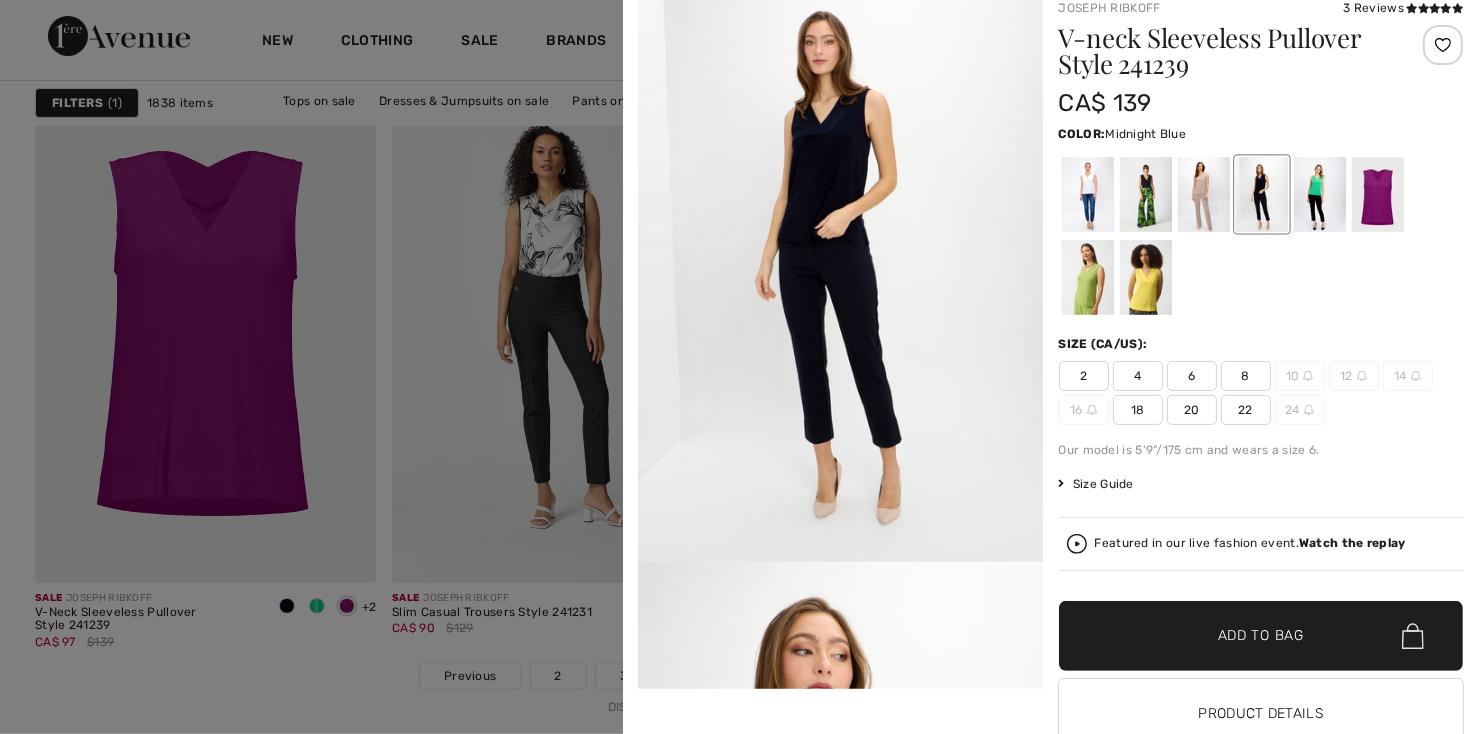 scroll, scrollTop: 34, scrollLeft: 0, axis: vertical 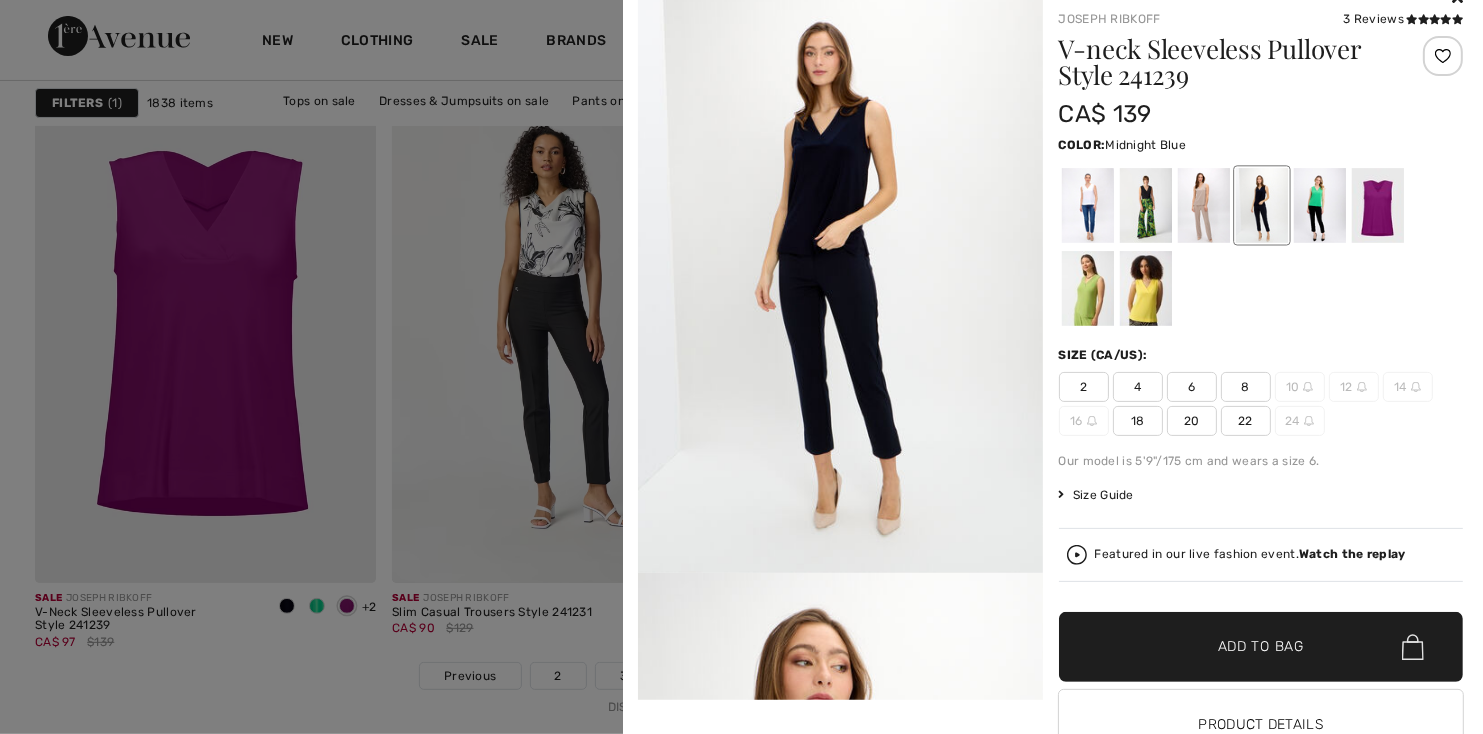 click at bounding box center [741, 367] 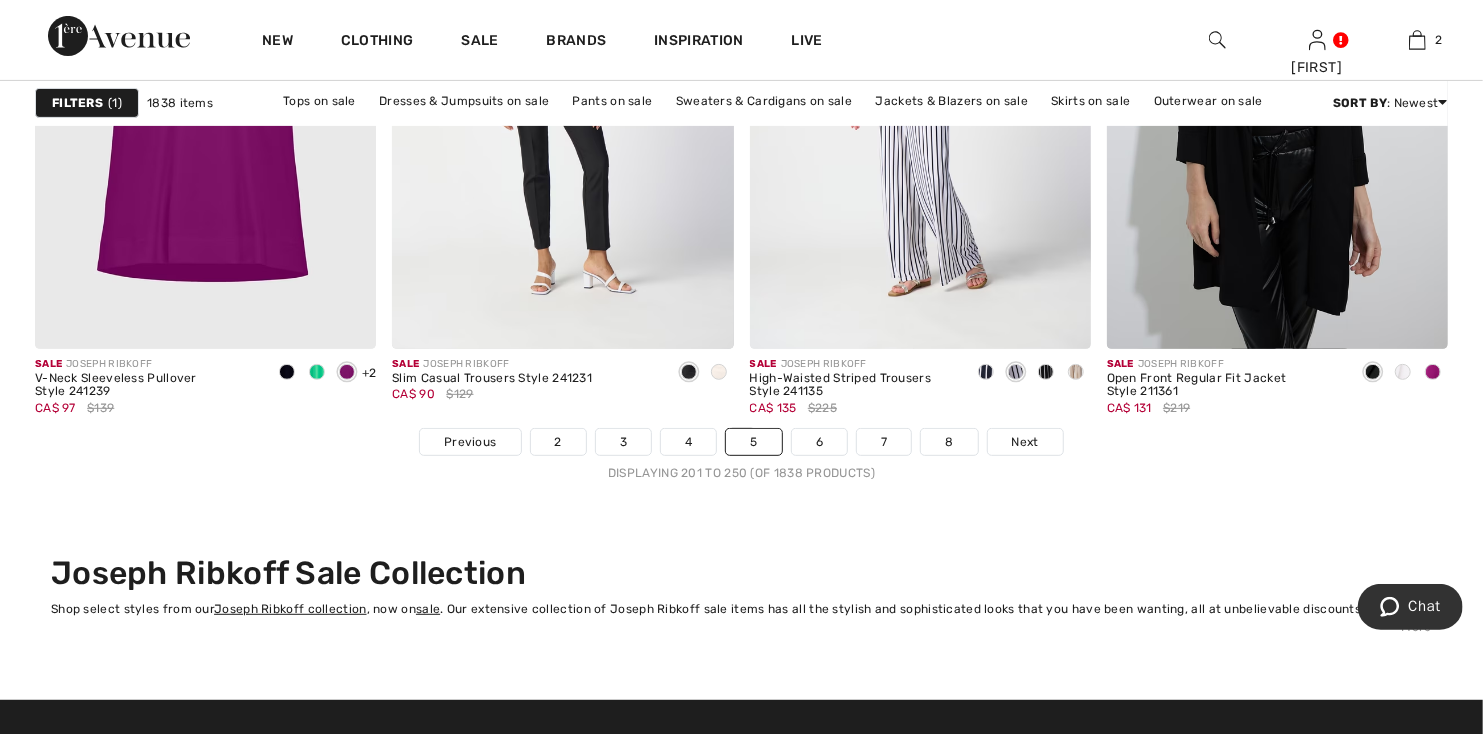 scroll, scrollTop: 9127, scrollLeft: 0, axis: vertical 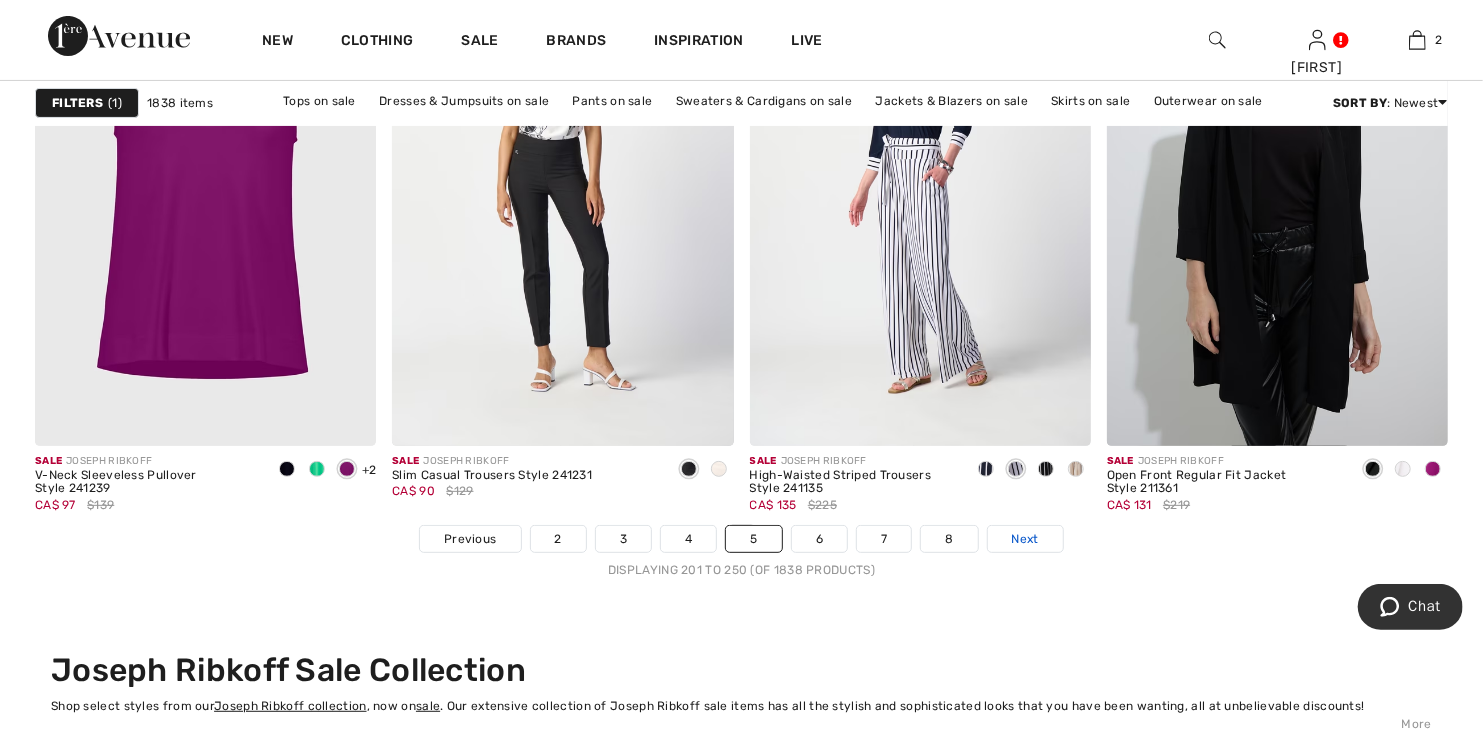 click on "Next" at bounding box center (1025, 539) 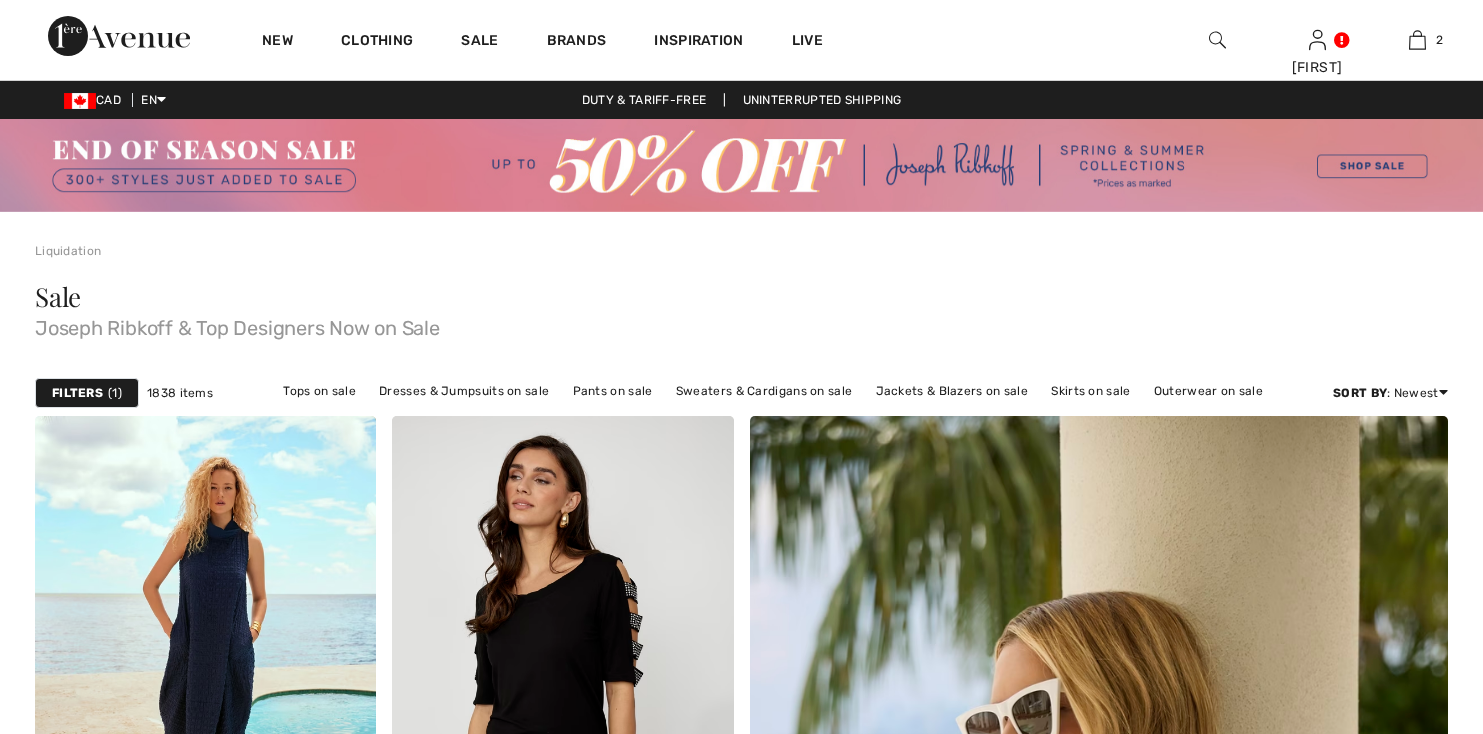 scroll, scrollTop: 0, scrollLeft: 0, axis: both 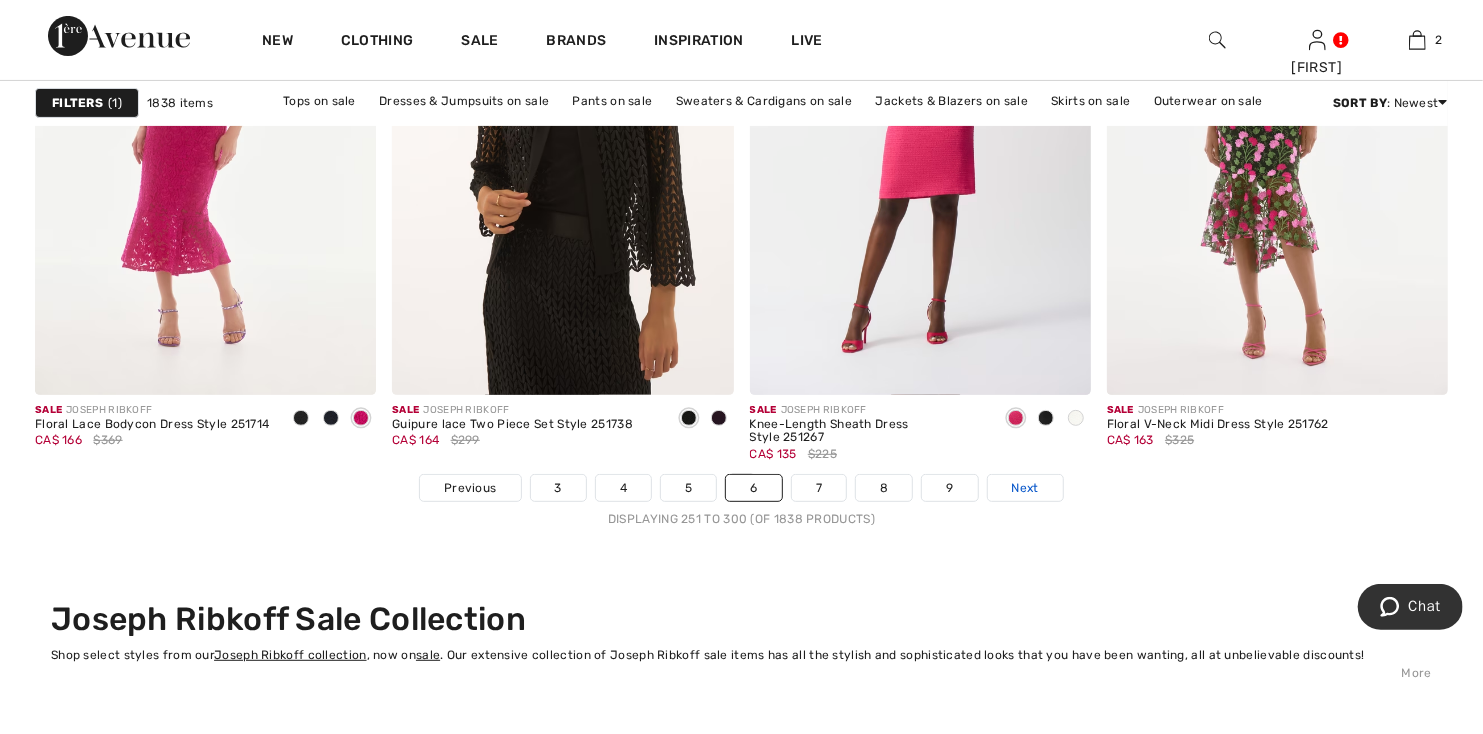 click on "Next" at bounding box center (1025, 488) 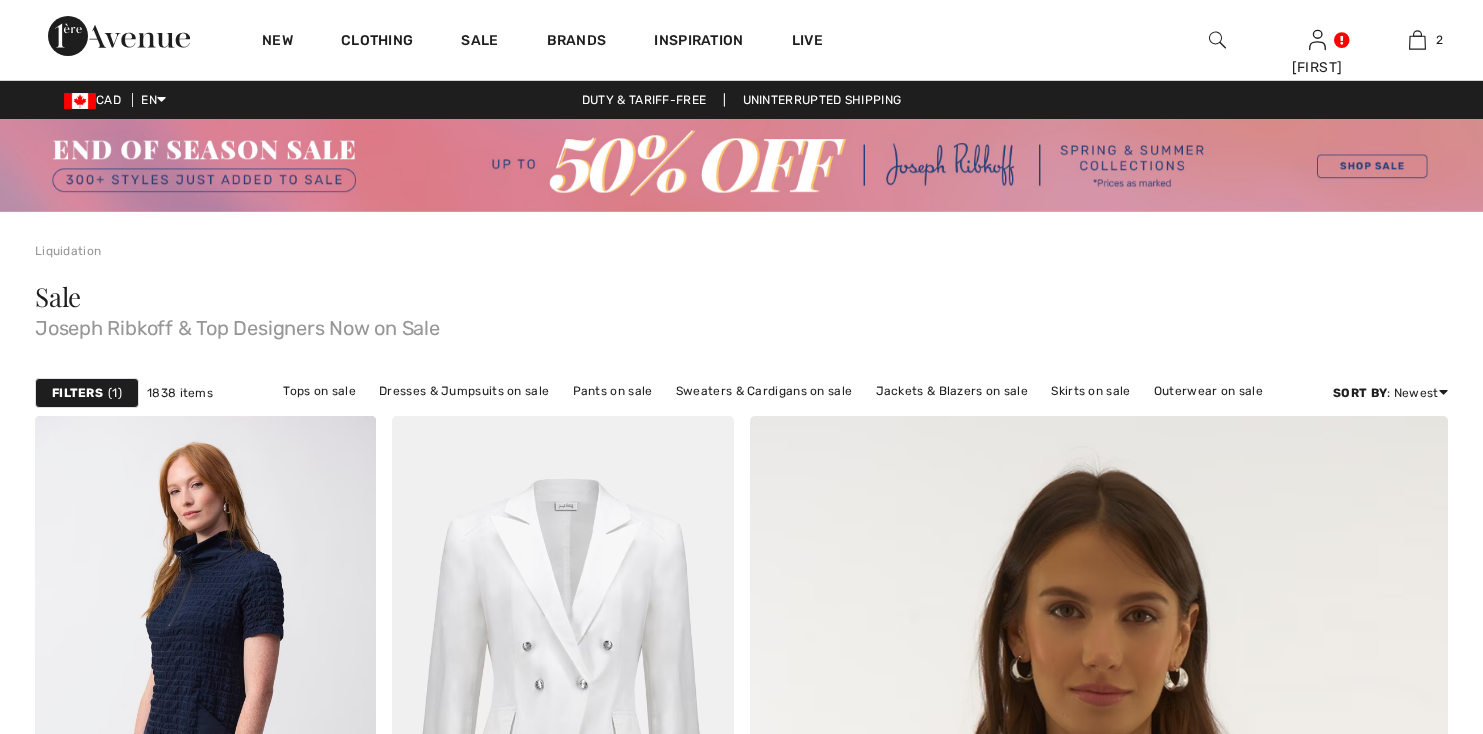 scroll, scrollTop: 0, scrollLeft: 0, axis: both 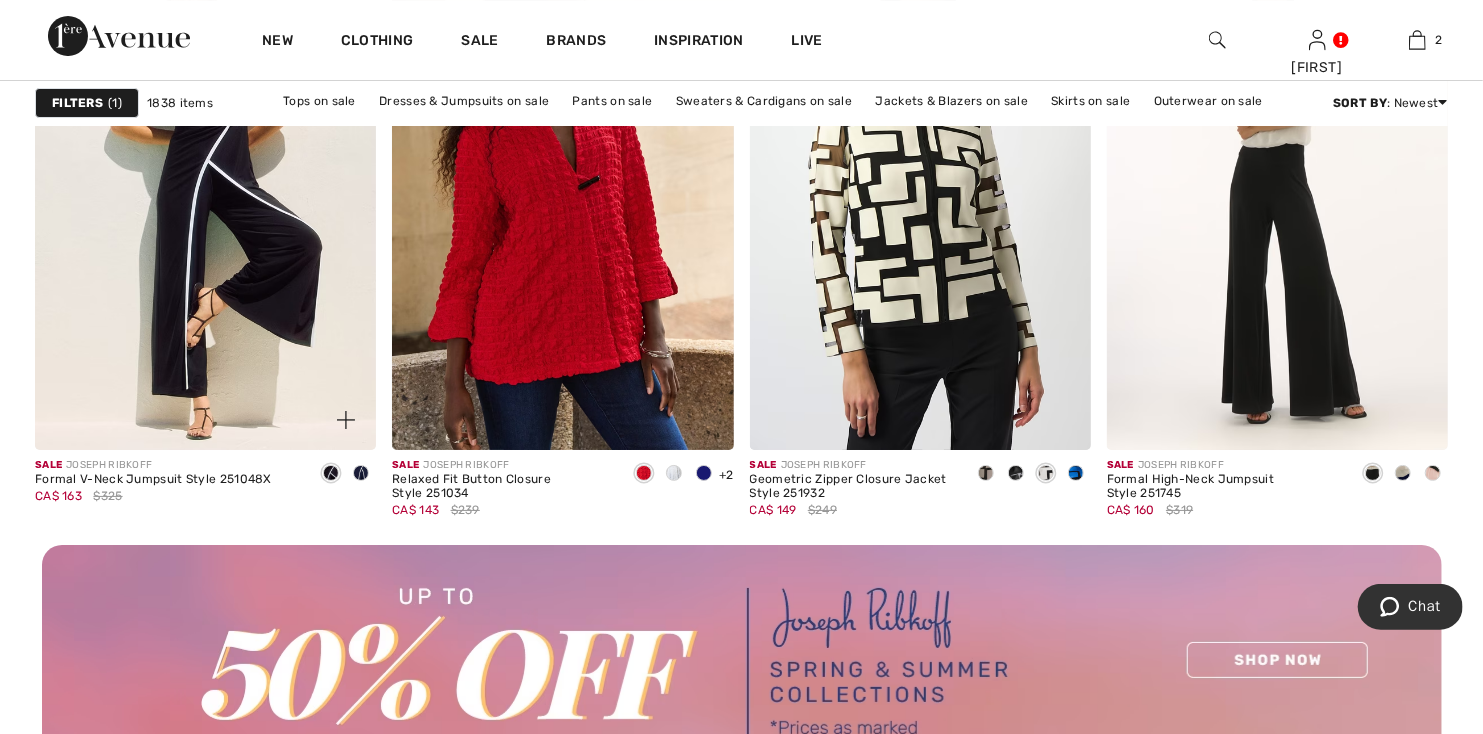 click at bounding box center (361, 473) 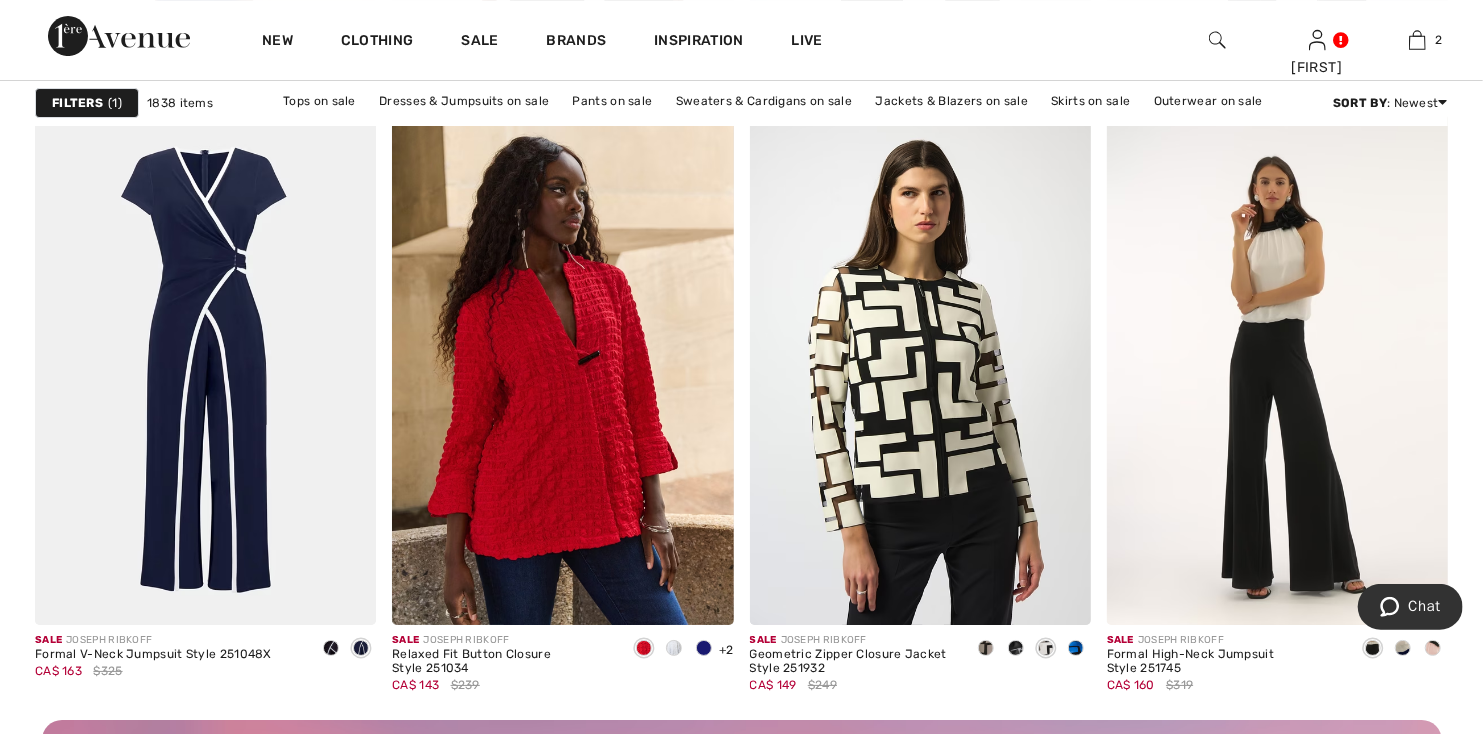 scroll, scrollTop: 4091, scrollLeft: 0, axis: vertical 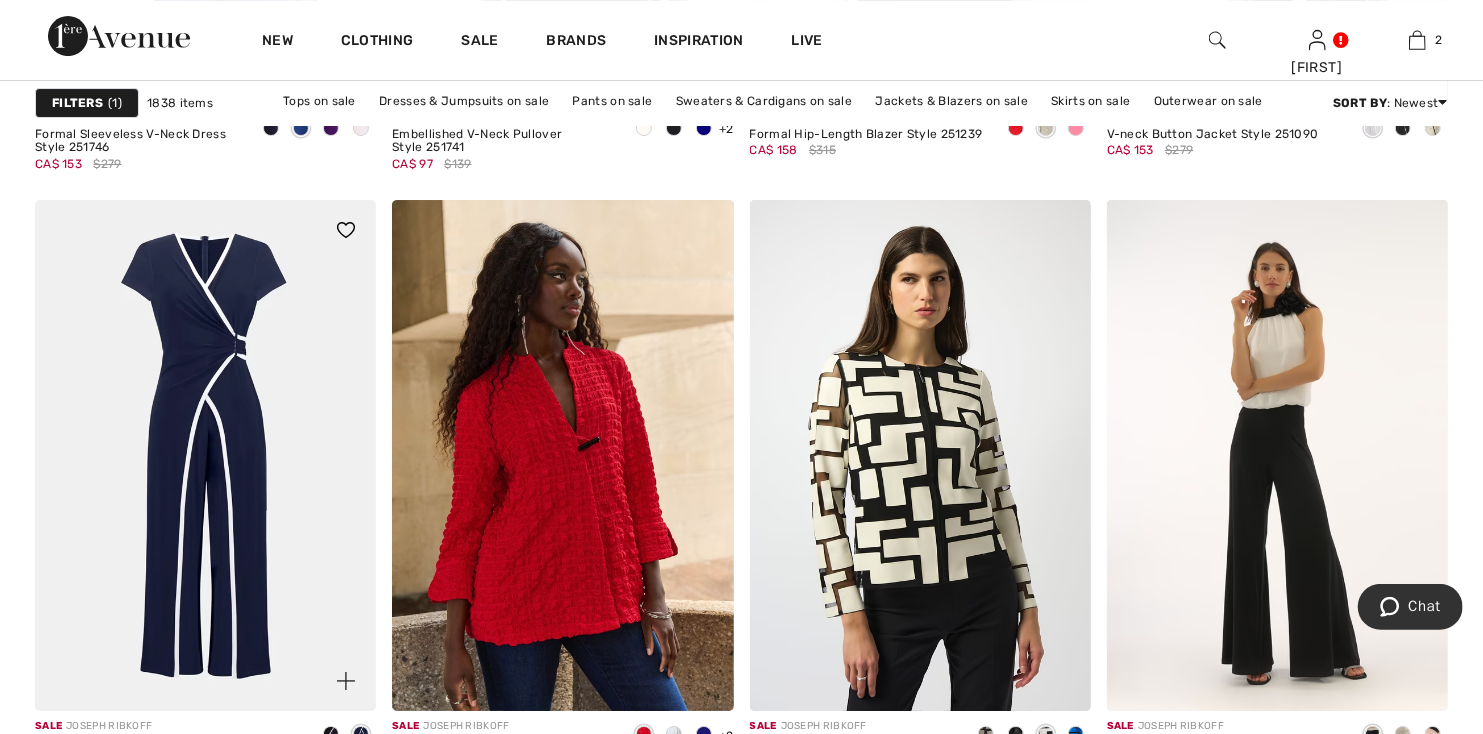 click at bounding box center (205, 456) 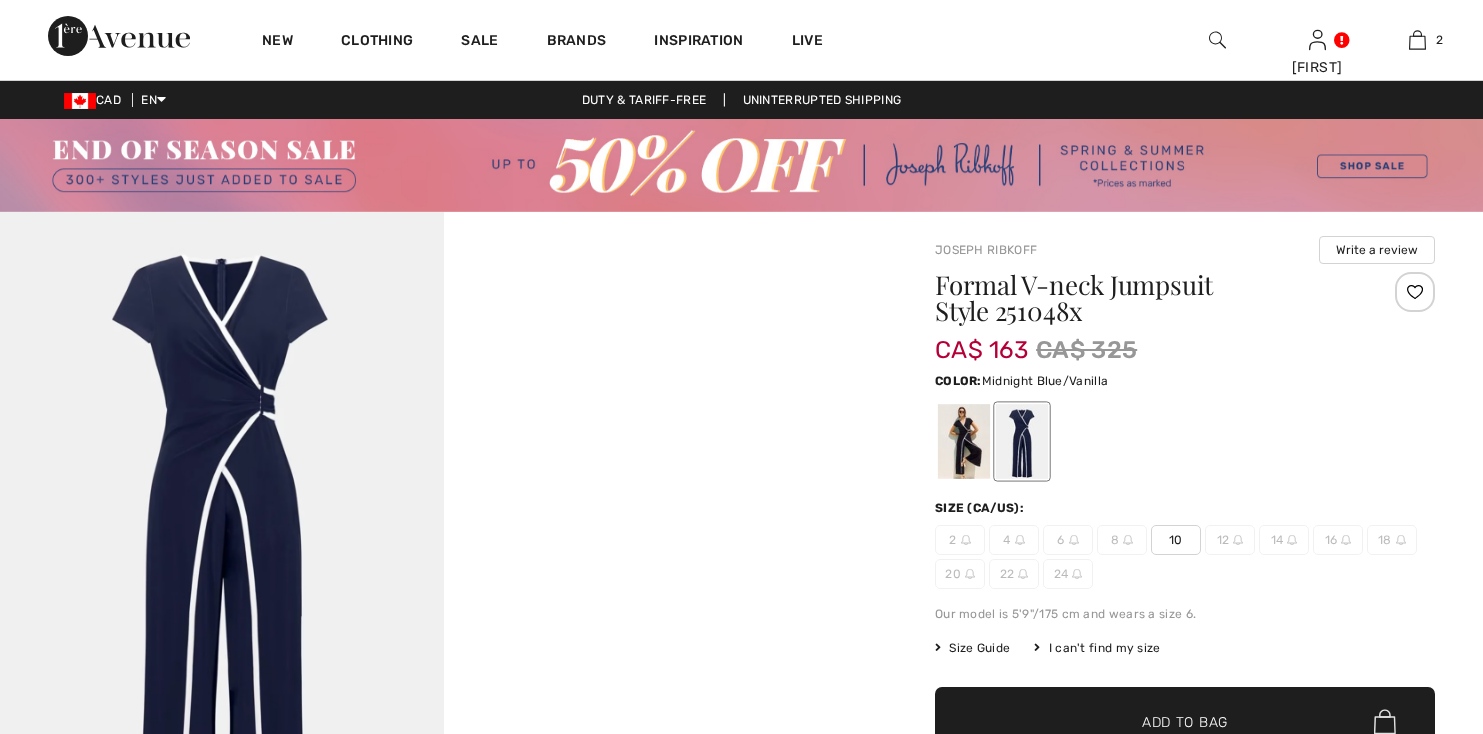 scroll, scrollTop: 0, scrollLeft: 0, axis: both 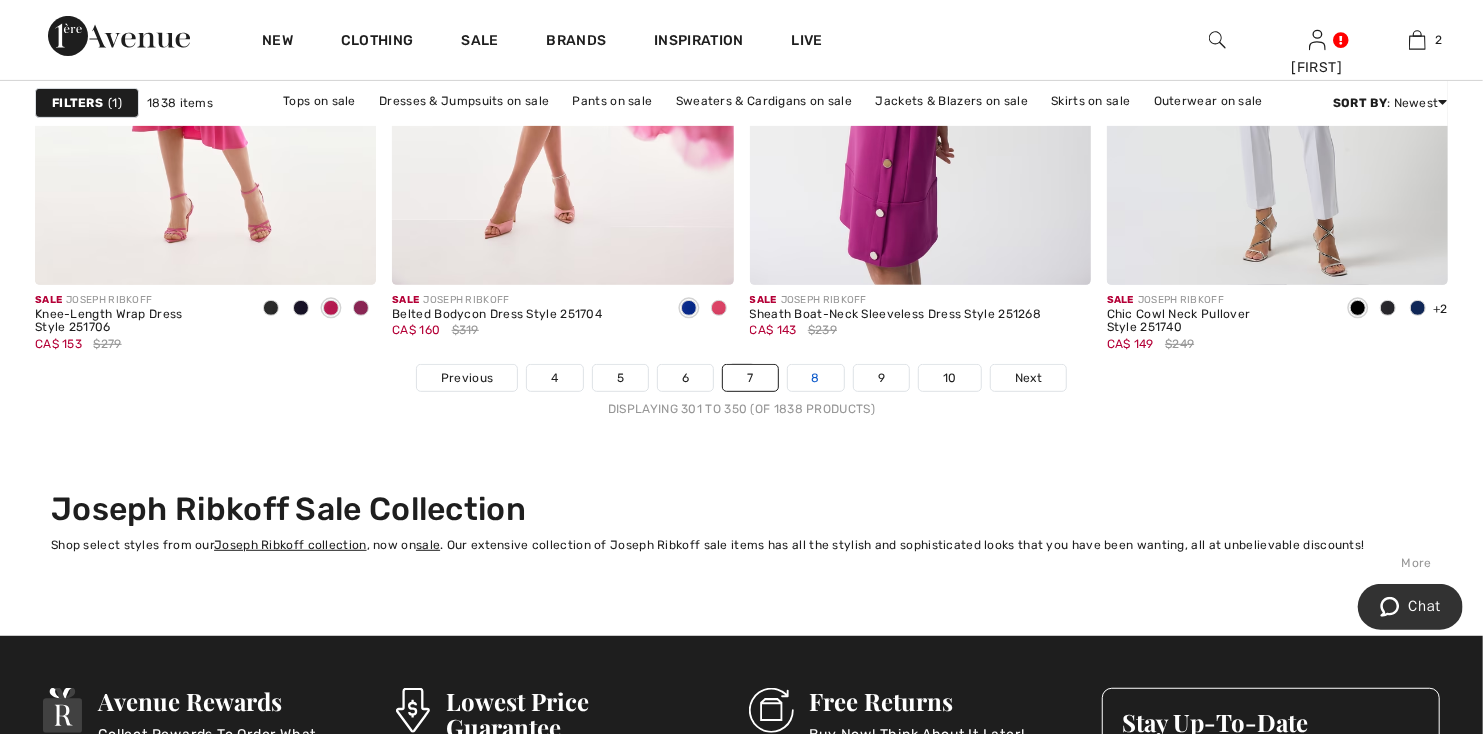 click on "8" at bounding box center (816, 378) 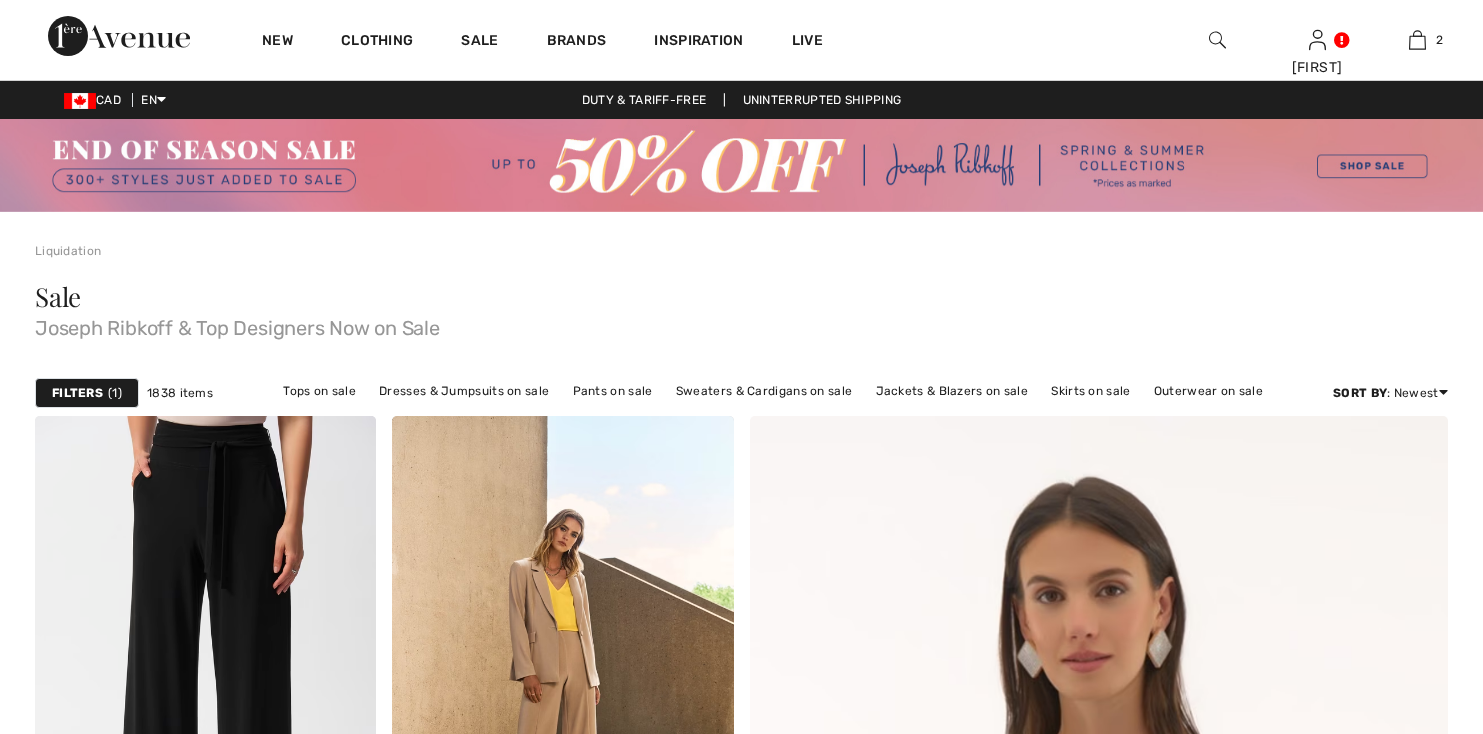 scroll, scrollTop: 0, scrollLeft: 0, axis: both 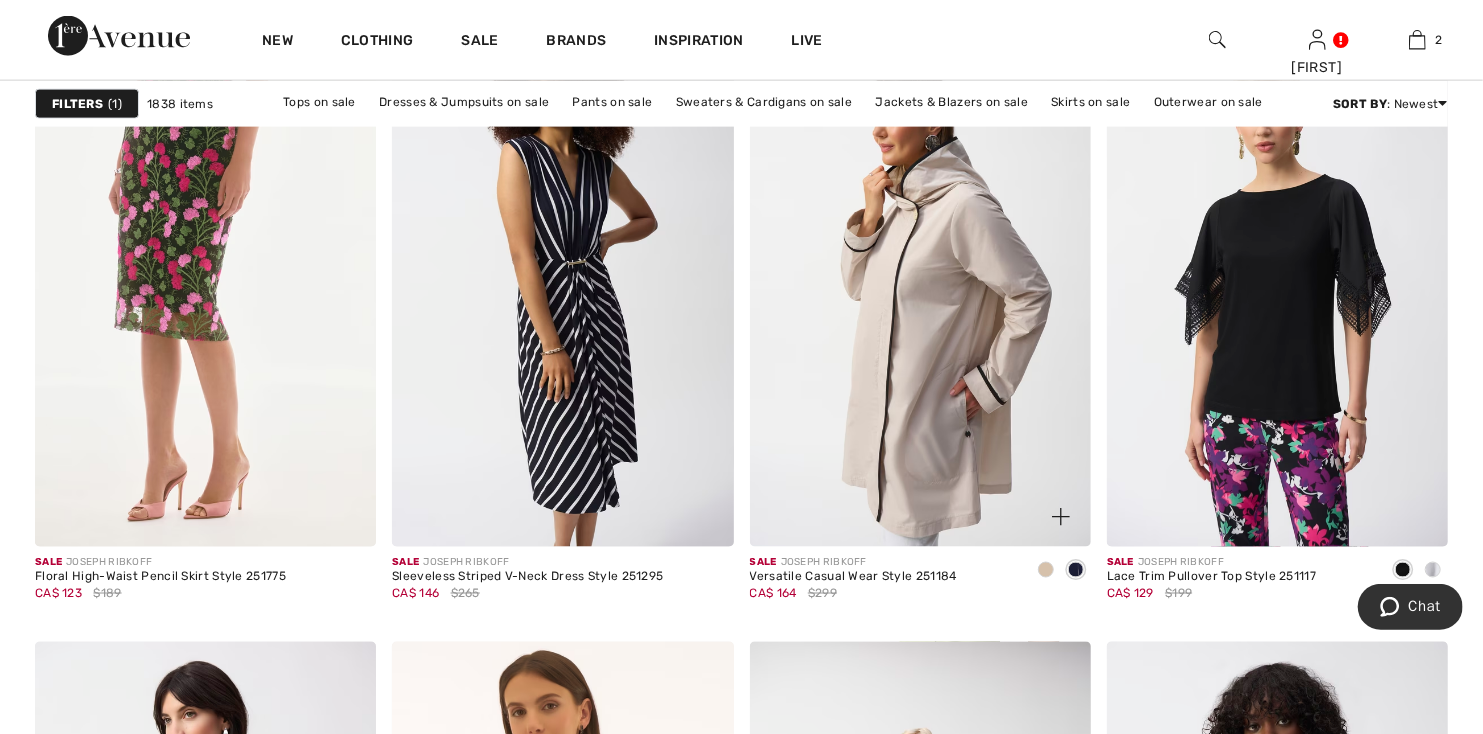 click at bounding box center [920, 291] 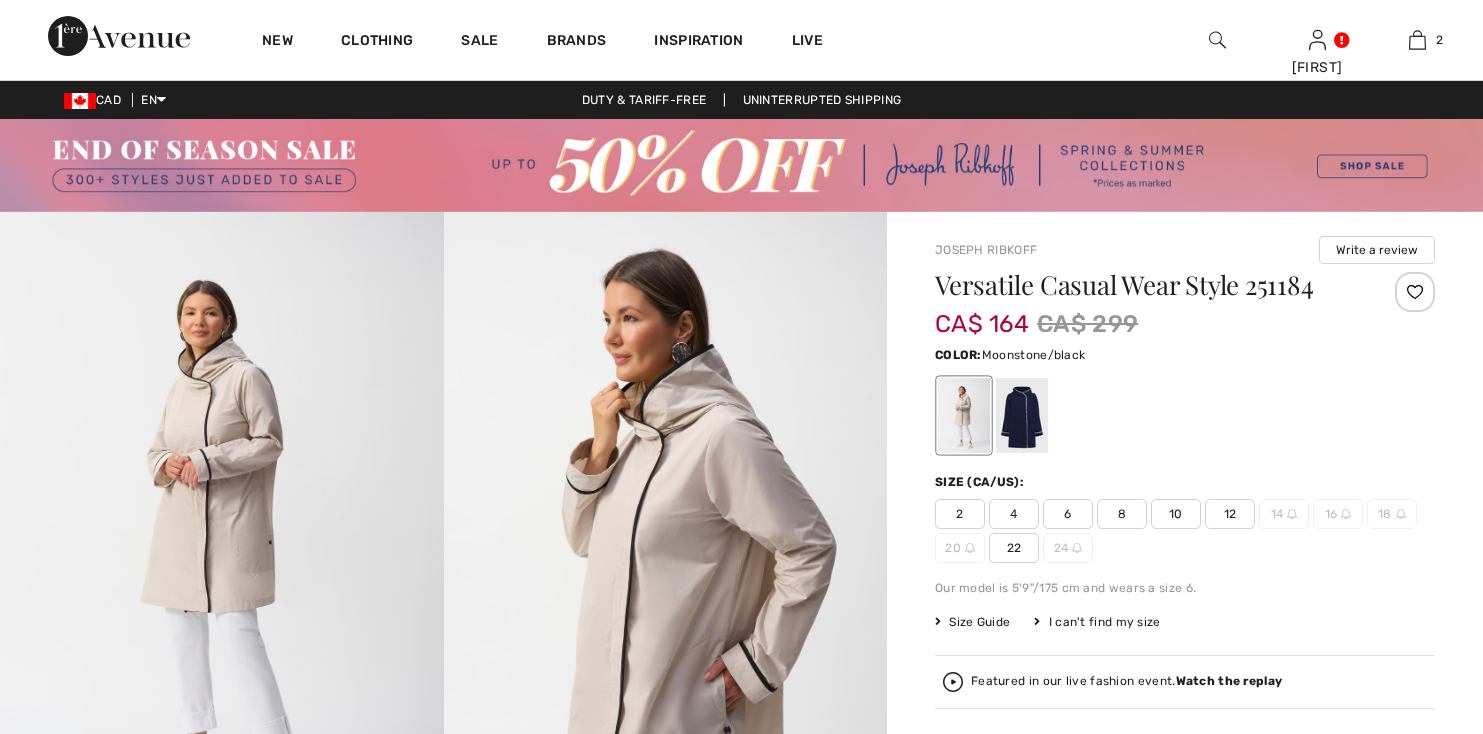 scroll, scrollTop: 0, scrollLeft: 0, axis: both 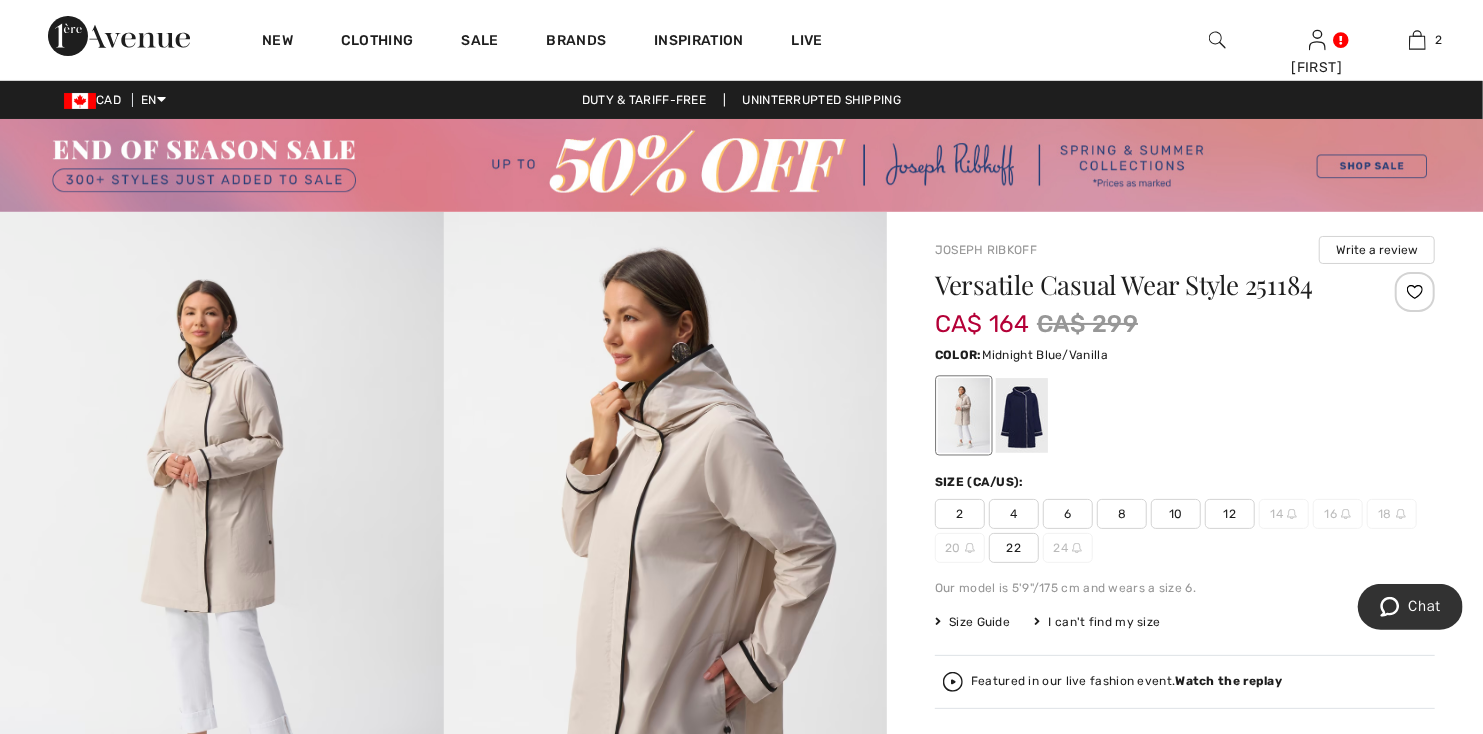 click at bounding box center [1022, 415] 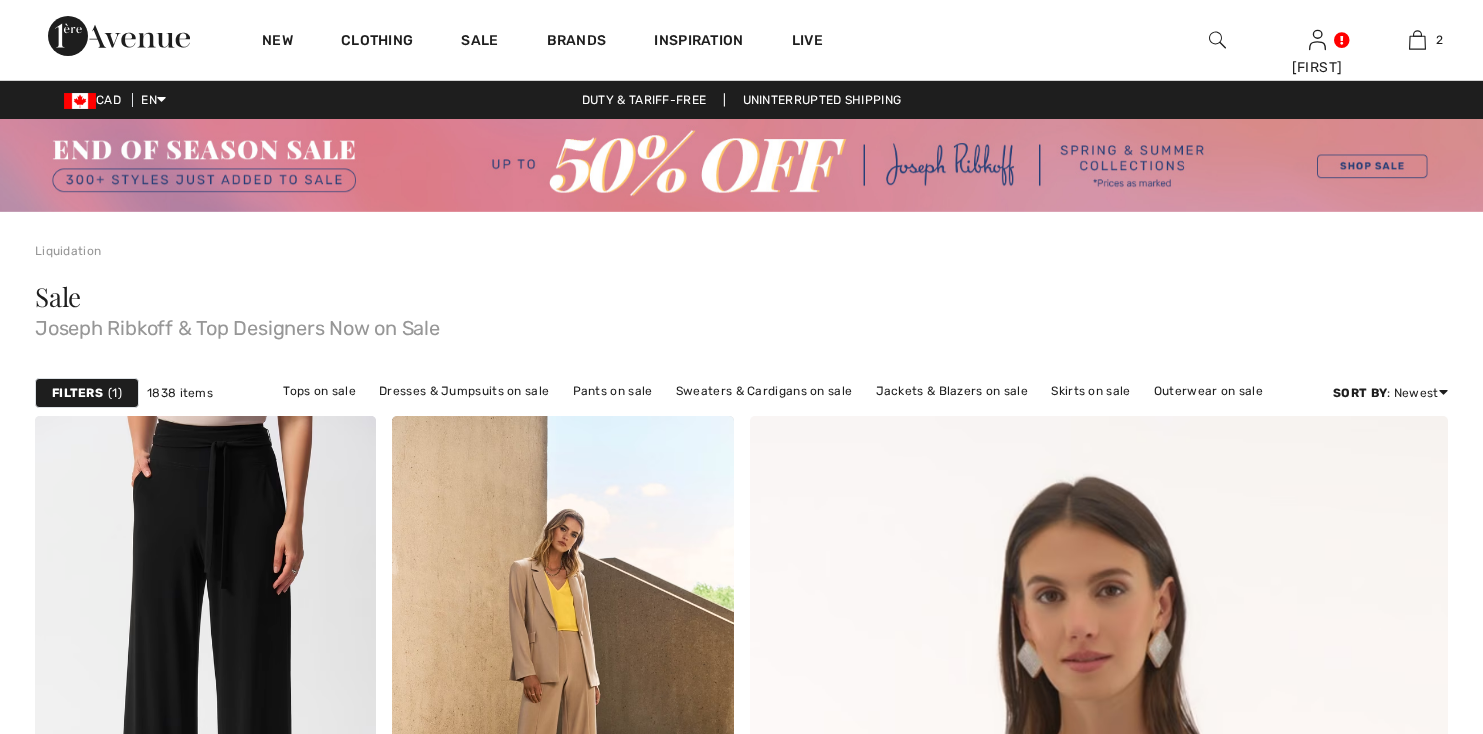 scroll, scrollTop: 1594, scrollLeft: 0, axis: vertical 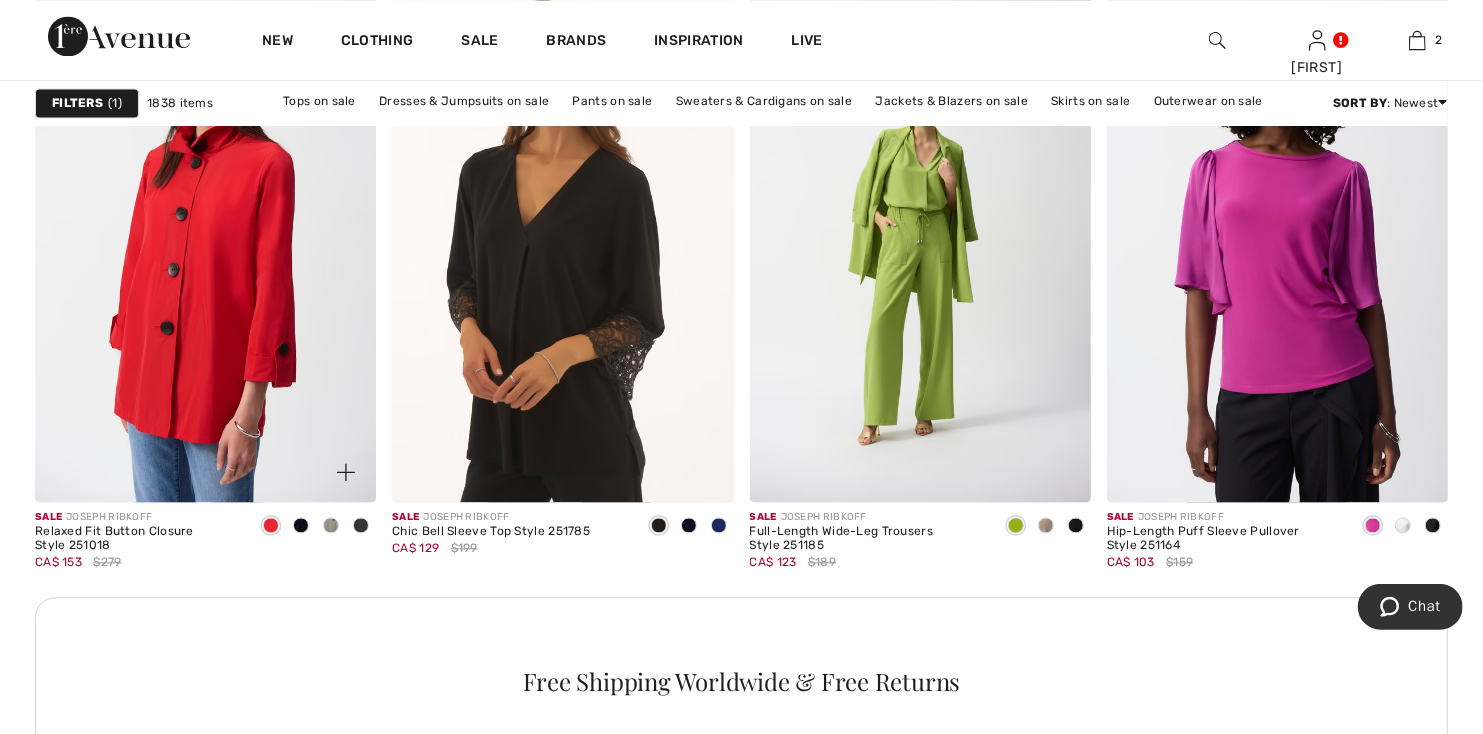 click at bounding box center [301, 525] 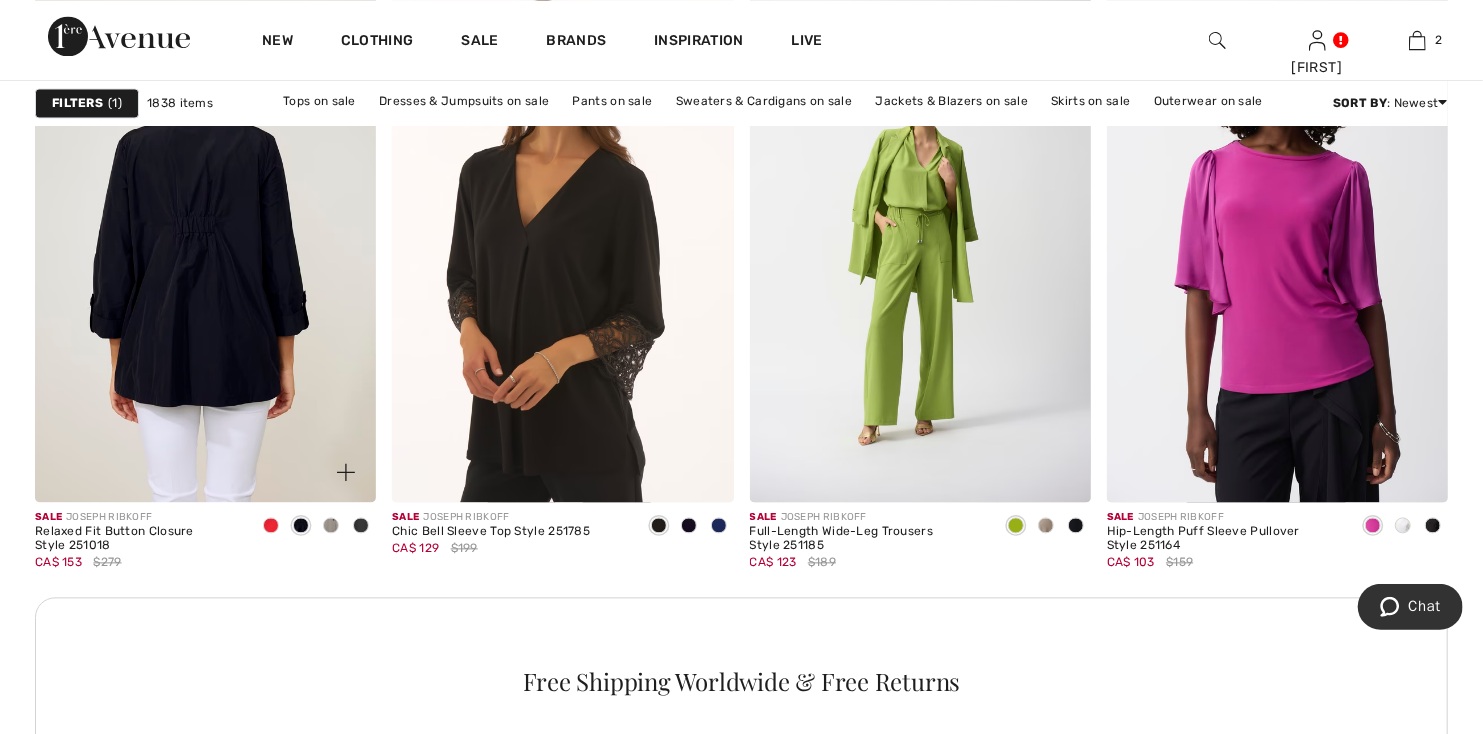click at bounding box center (205, 246) 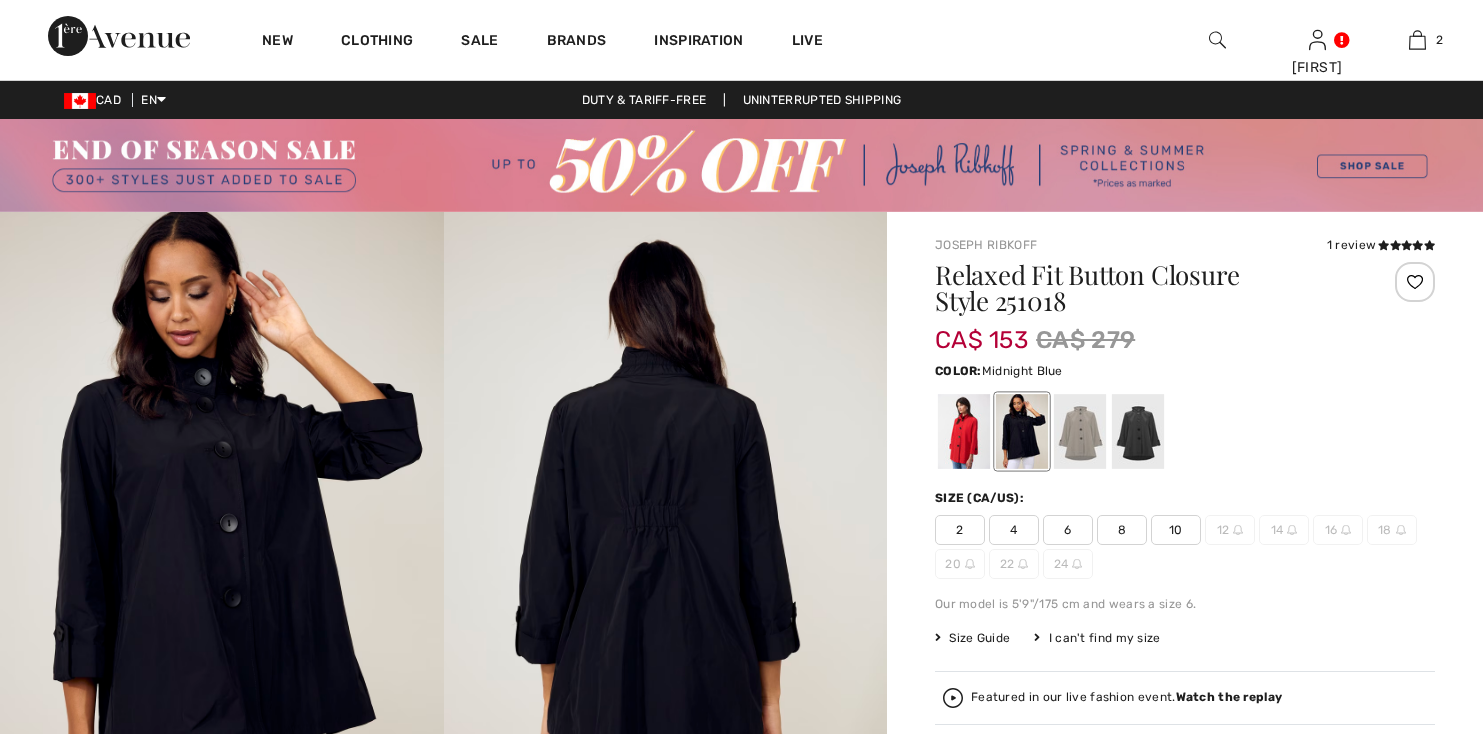 scroll, scrollTop: 0, scrollLeft: 0, axis: both 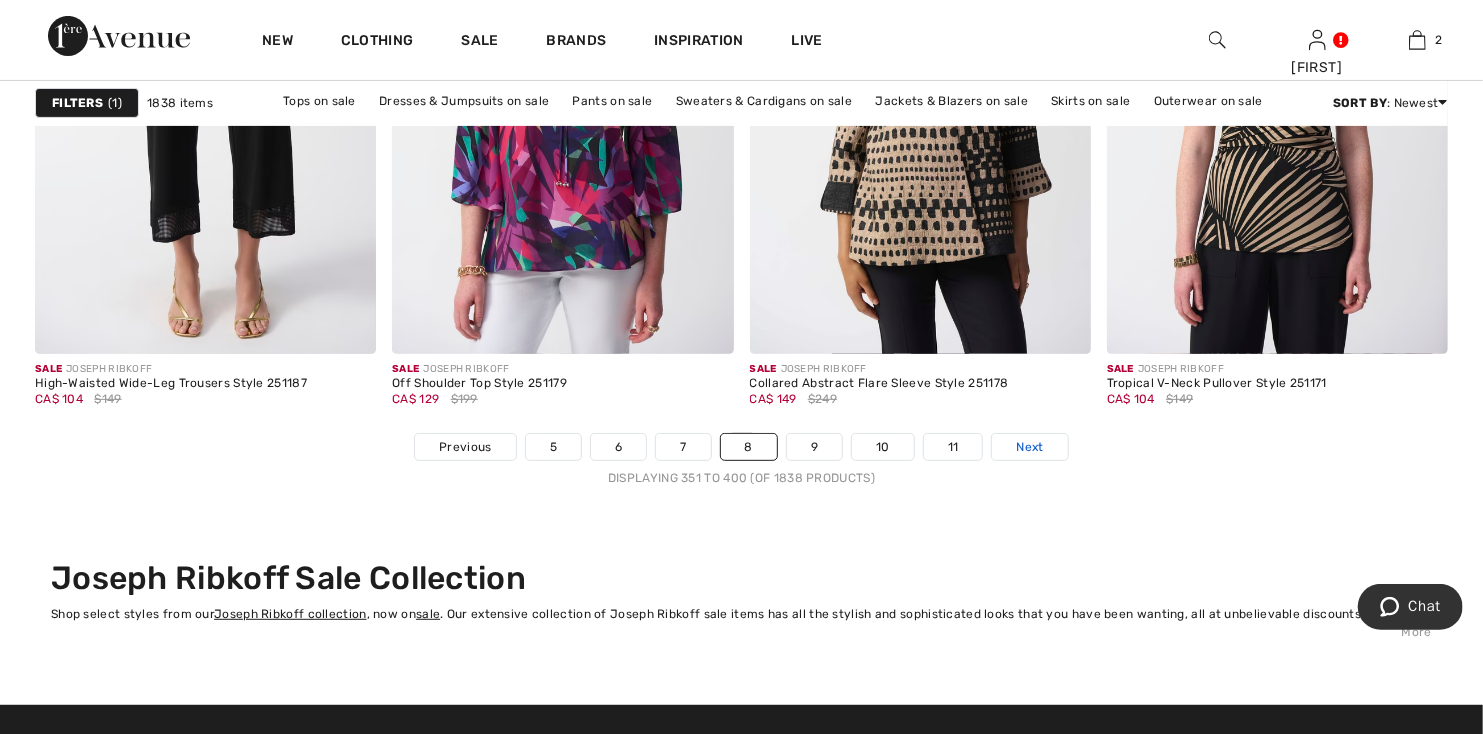 click on "Next" at bounding box center [1029, 447] 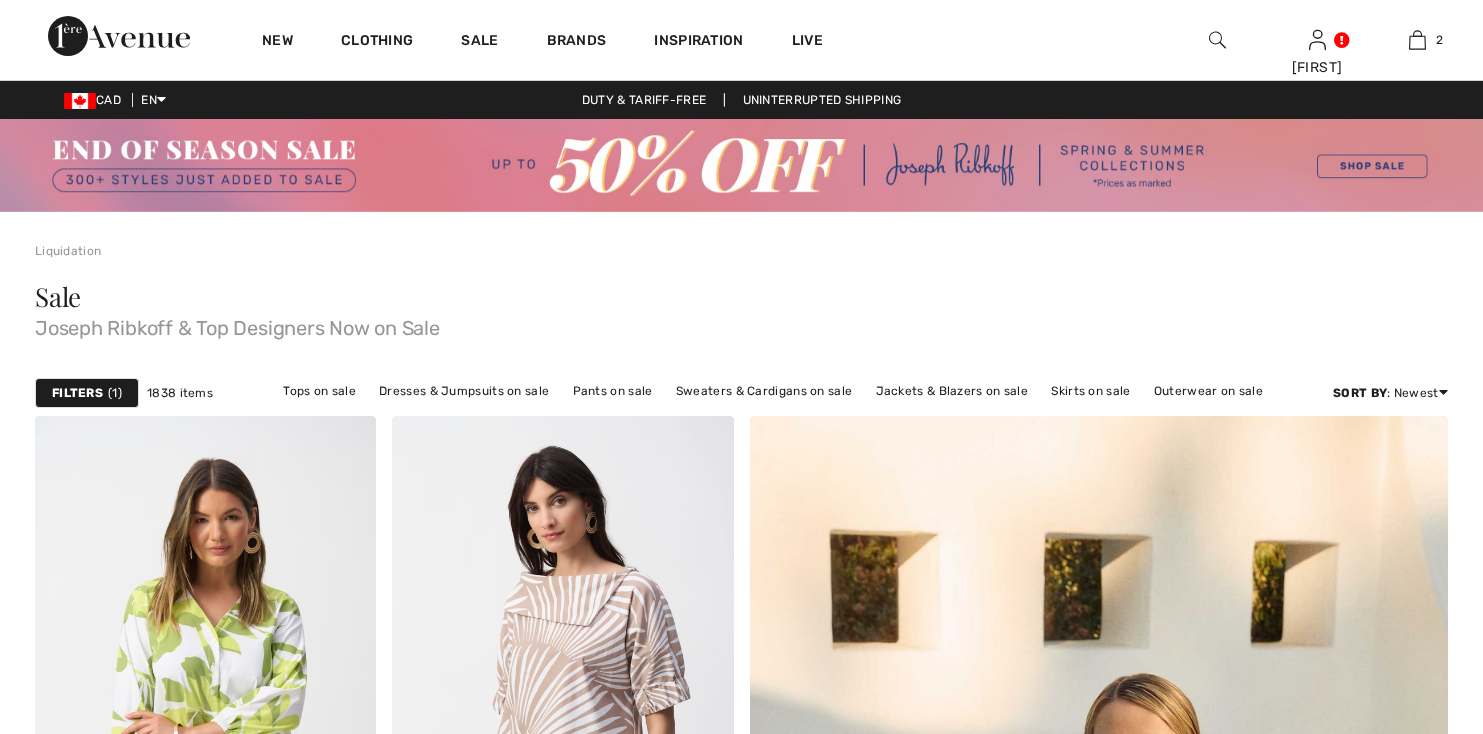scroll, scrollTop: 0, scrollLeft: 0, axis: both 